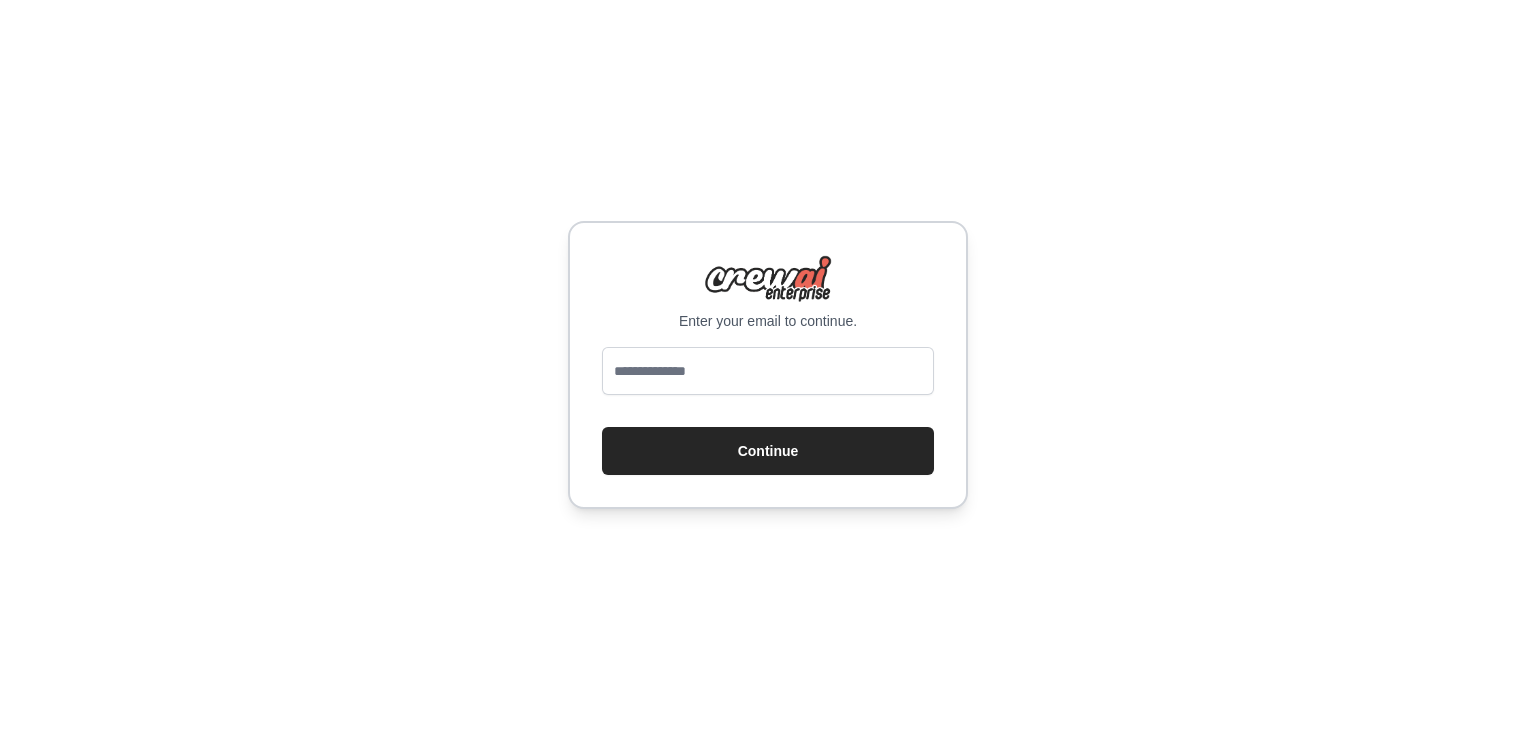 scroll, scrollTop: 0, scrollLeft: 0, axis: both 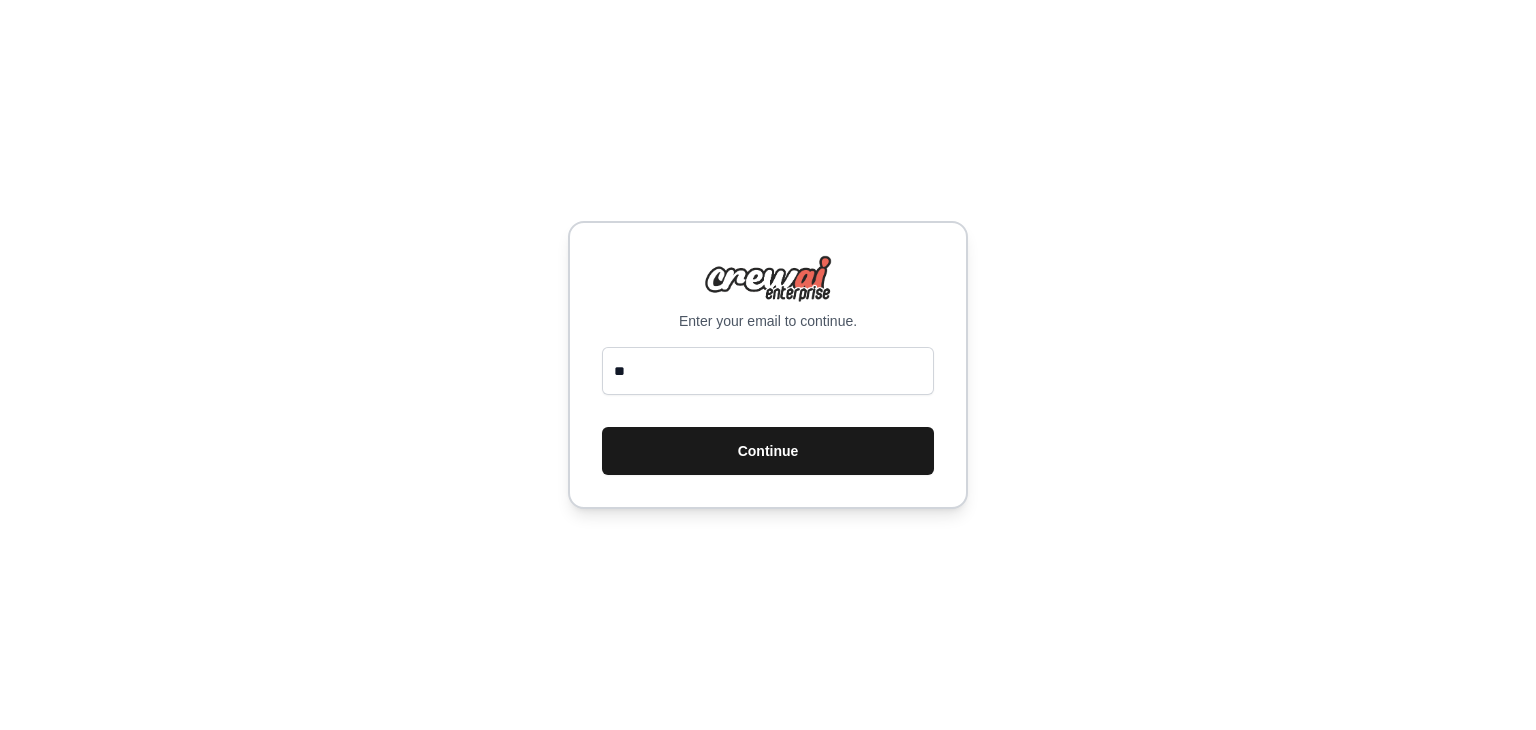 click on "Continue" at bounding box center (768, 451) 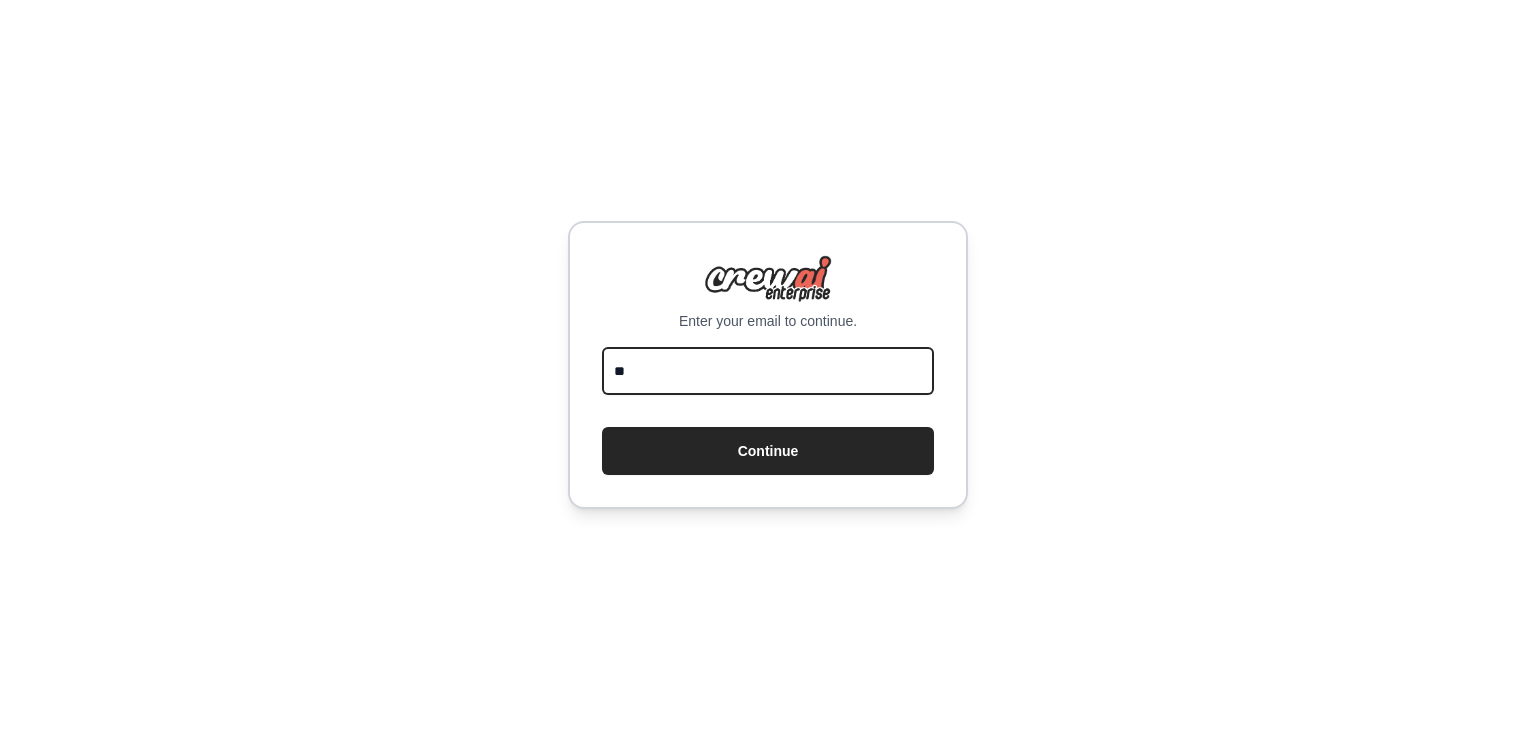 click on "**" at bounding box center [768, 371] 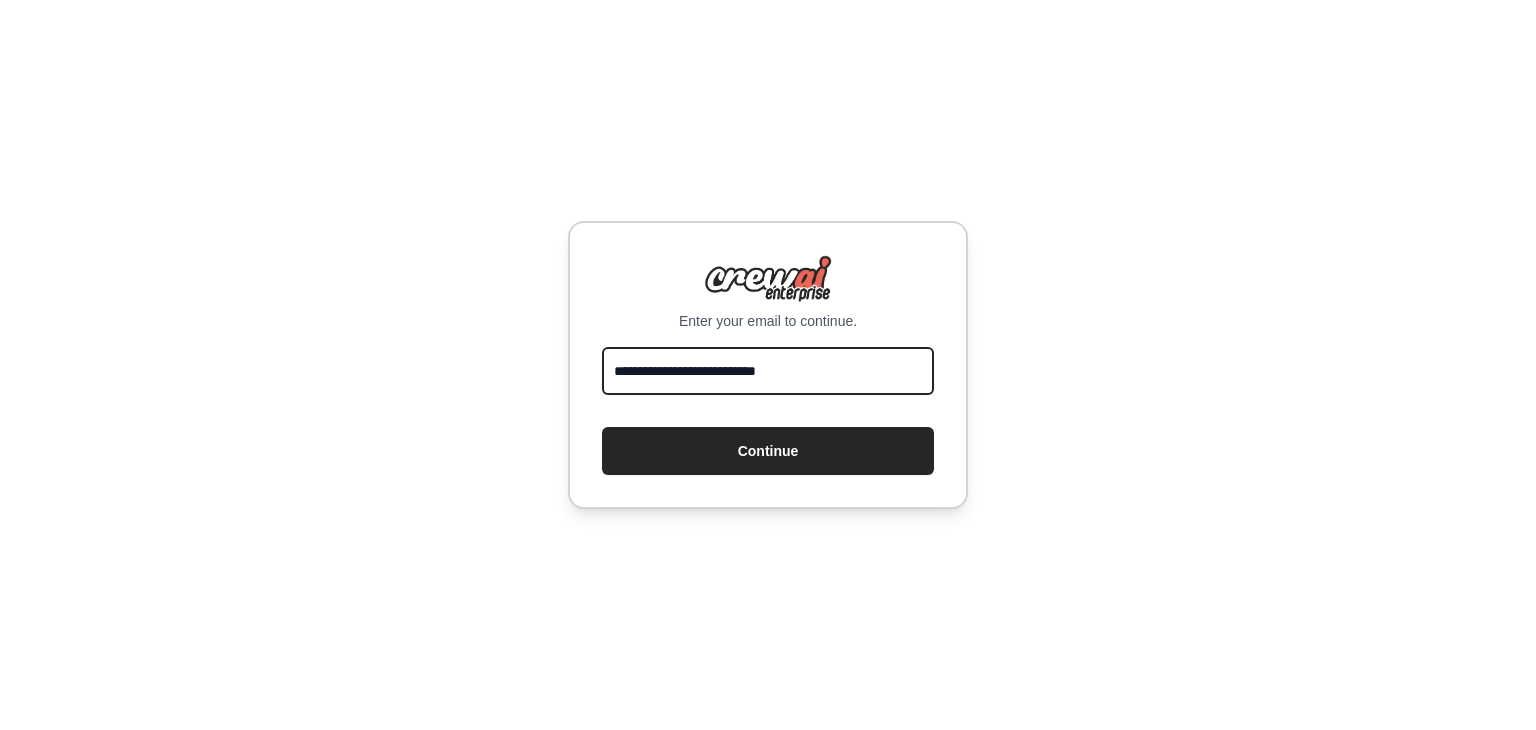 click on "**********" at bounding box center (768, 371) 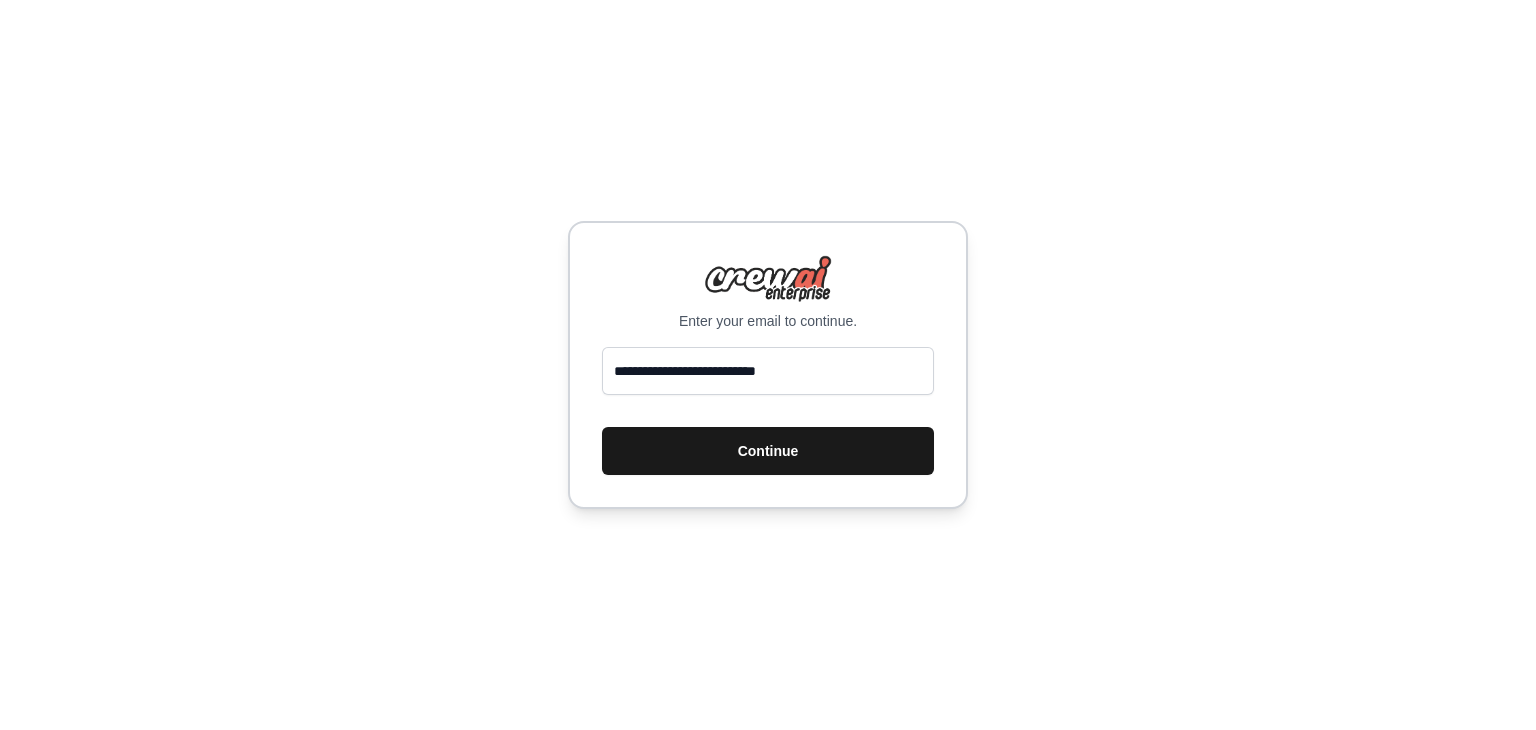 click on "Continue" at bounding box center [768, 451] 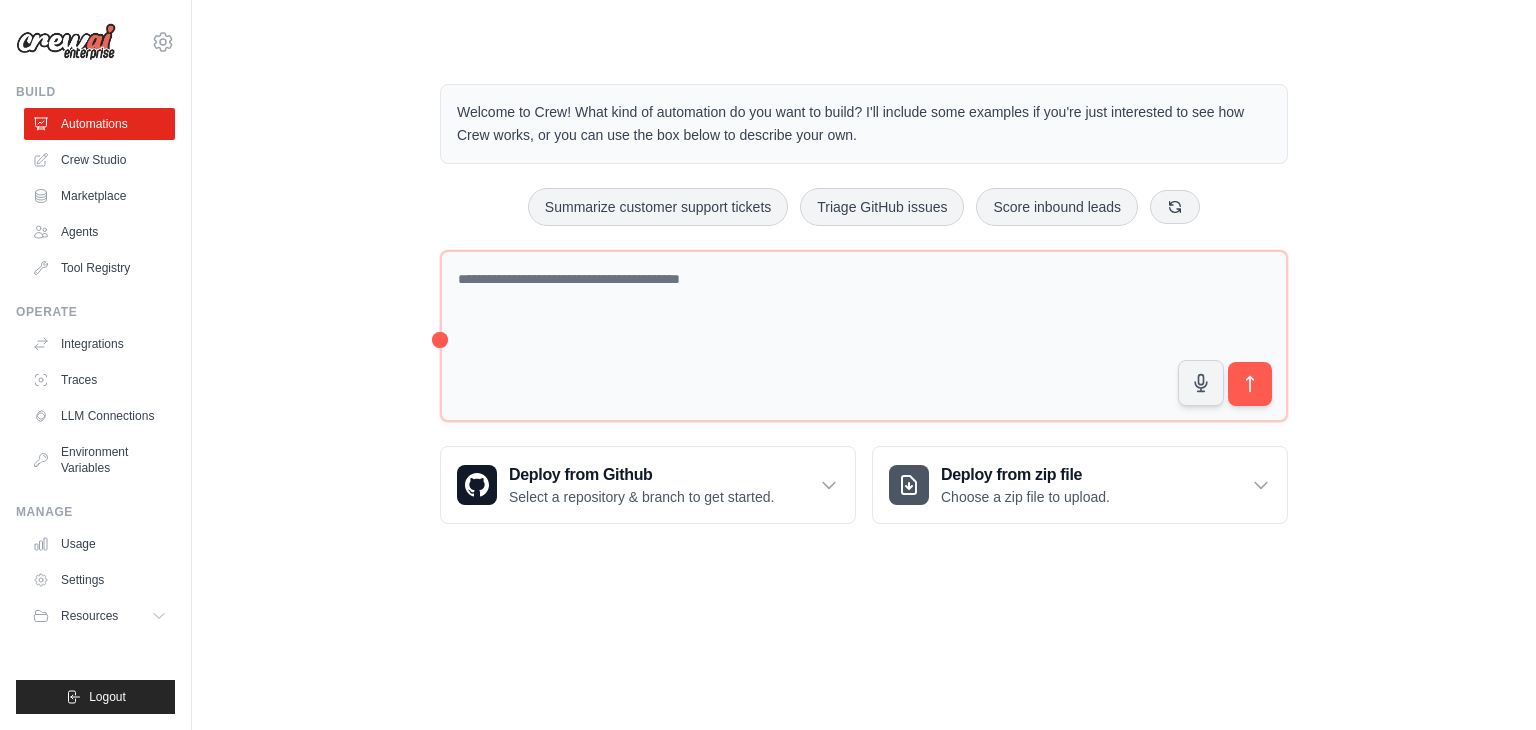 scroll, scrollTop: 0, scrollLeft: 0, axis: both 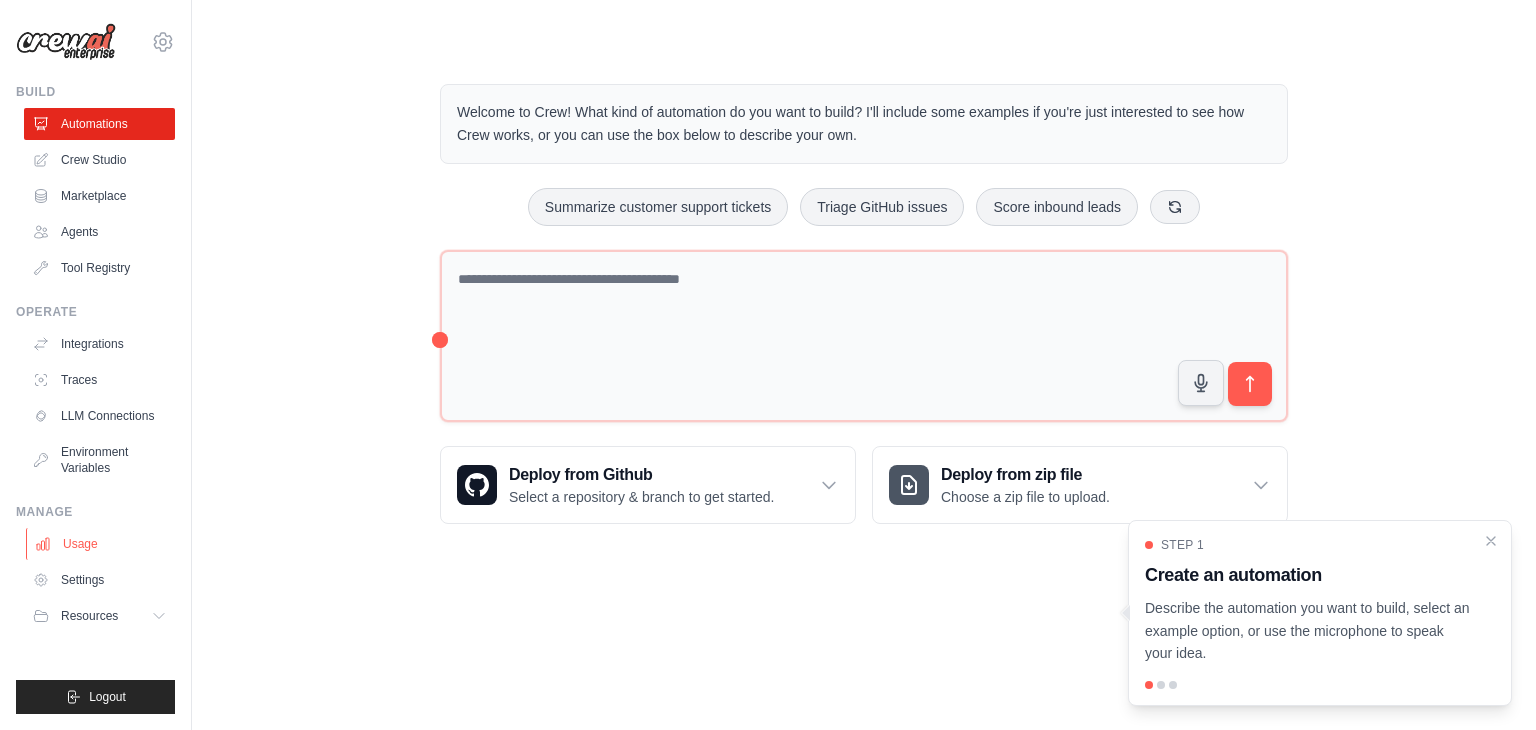 click on "Usage" at bounding box center [101, 544] 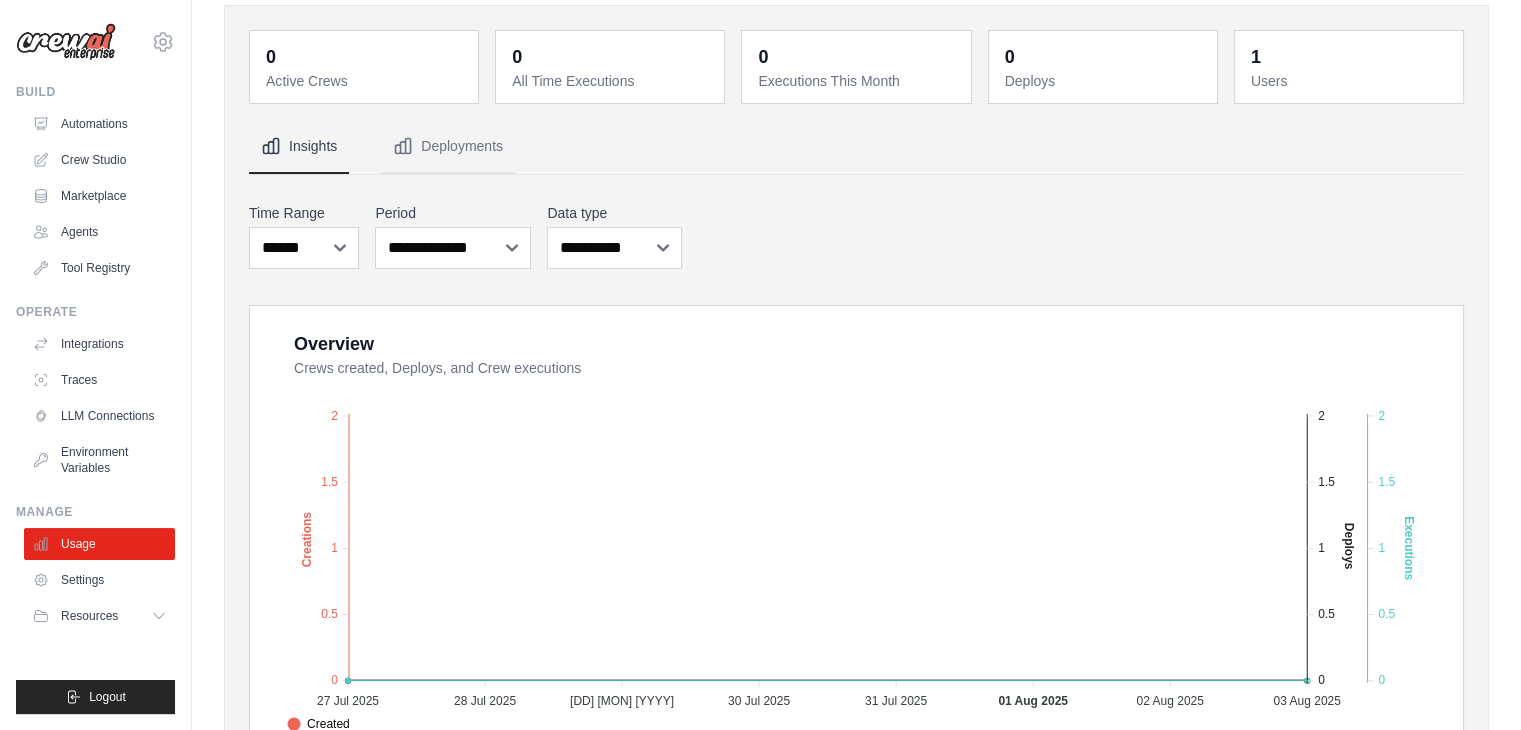 scroll, scrollTop: 0, scrollLeft: 0, axis: both 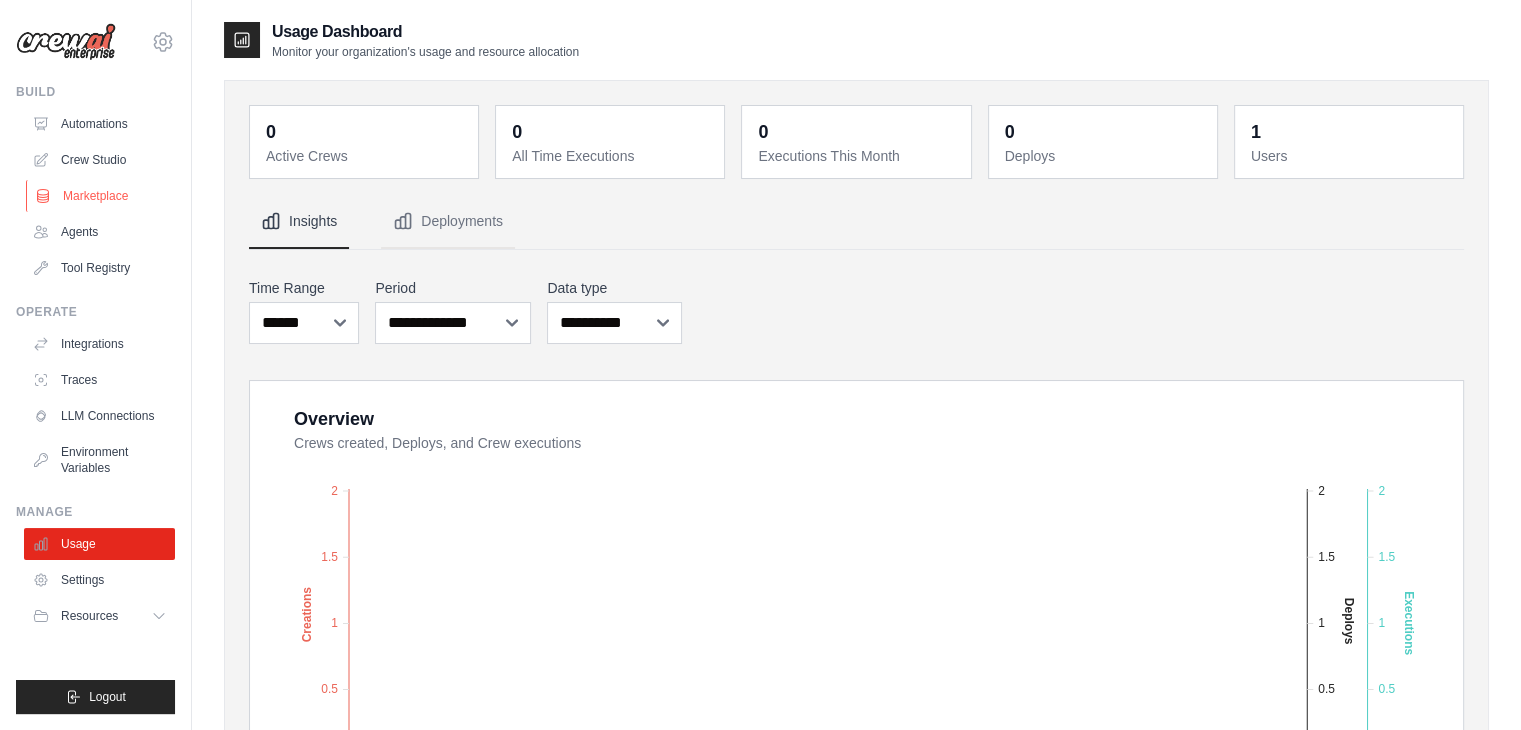 click on "Marketplace" at bounding box center (101, 196) 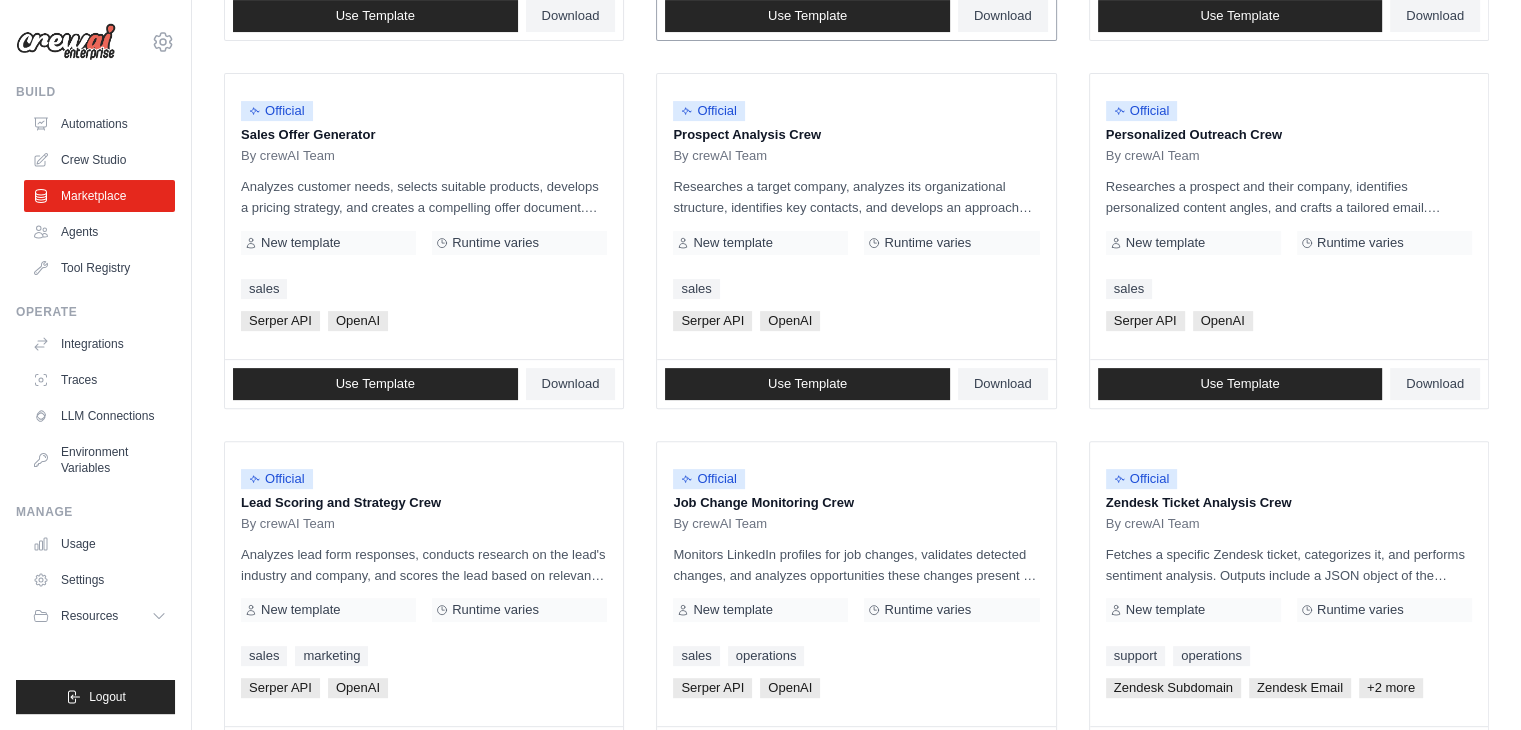 scroll, scrollTop: 600, scrollLeft: 0, axis: vertical 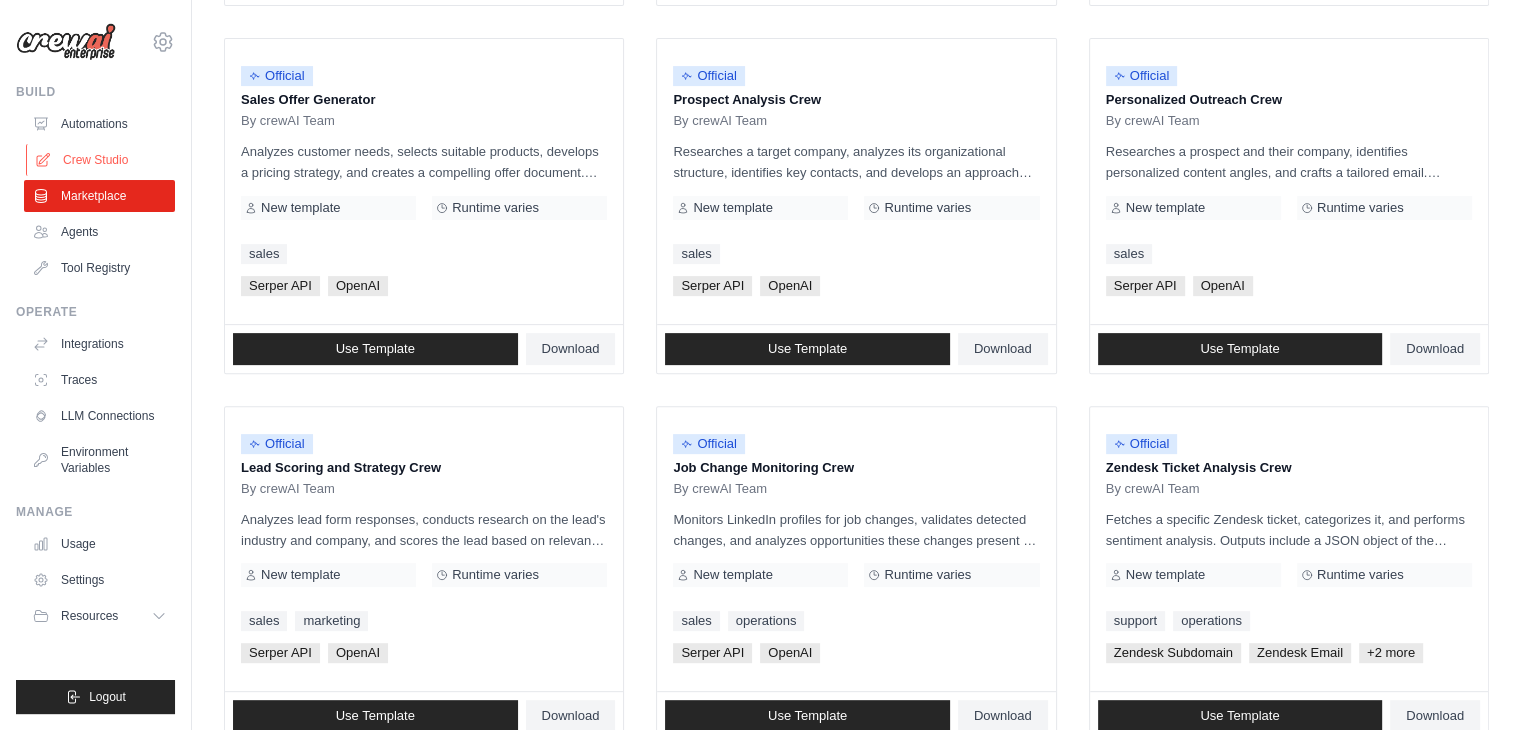 click on "Crew Studio" at bounding box center (101, 160) 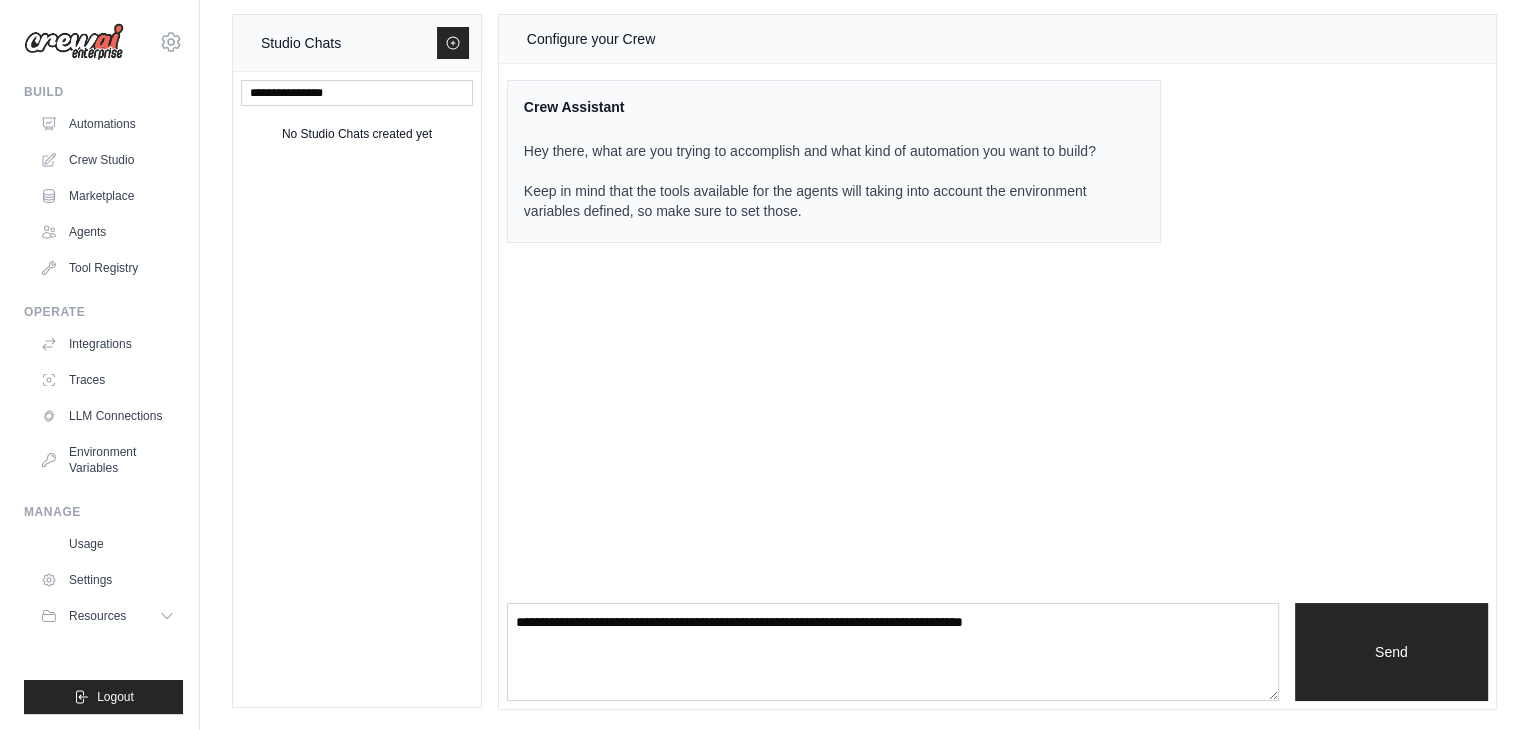 scroll, scrollTop: 0, scrollLeft: 0, axis: both 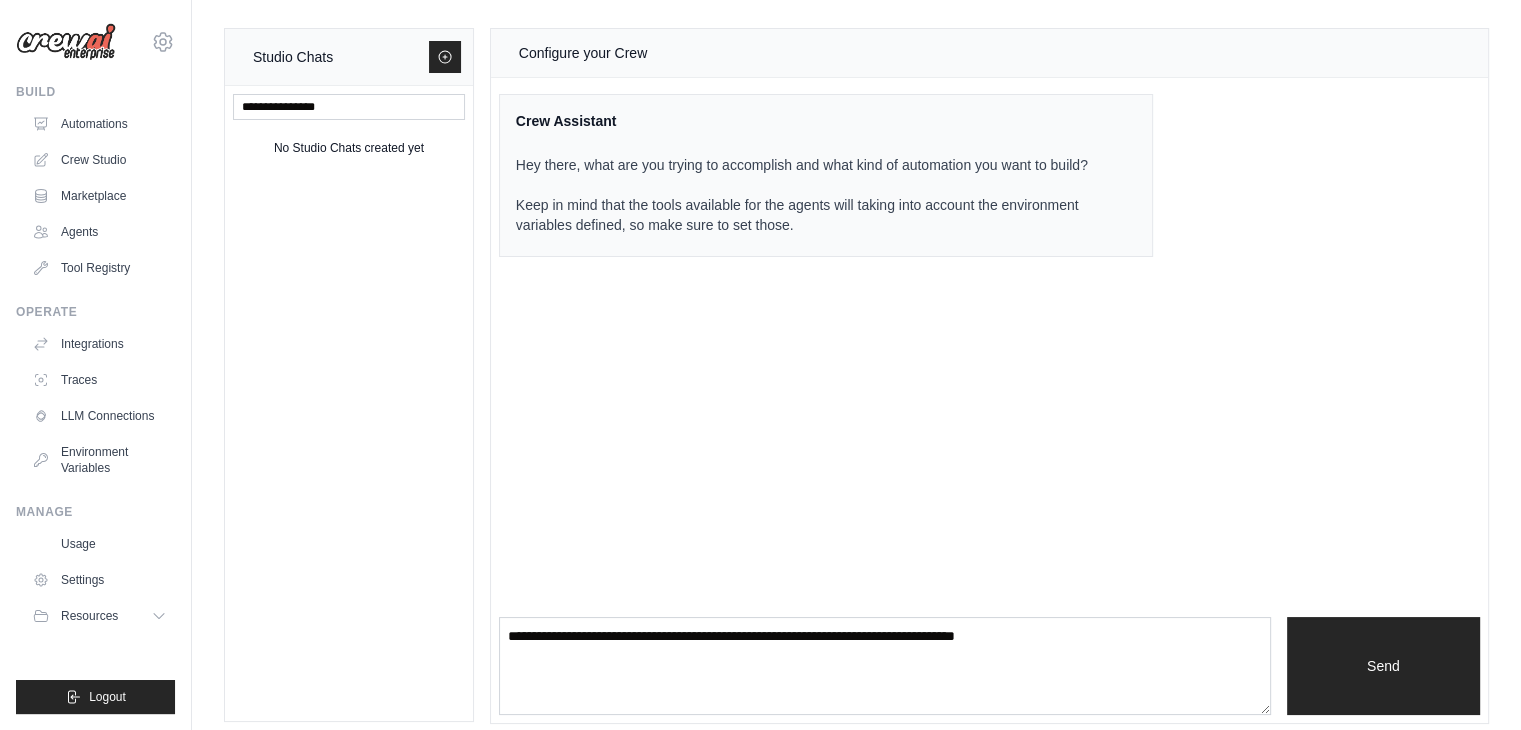 click on "Automations" at bounding box center [99, 124] 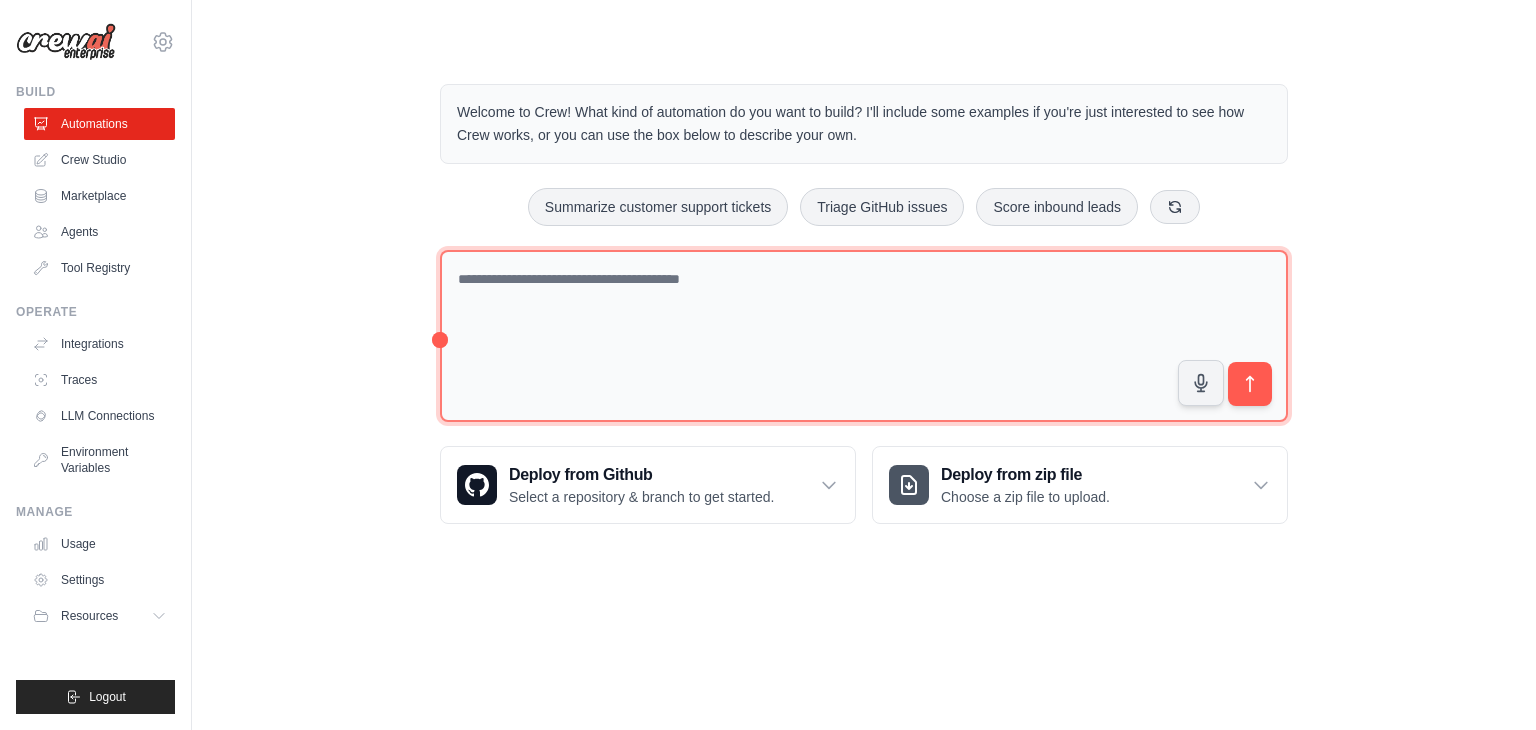 click at bounding box center [864, 336] 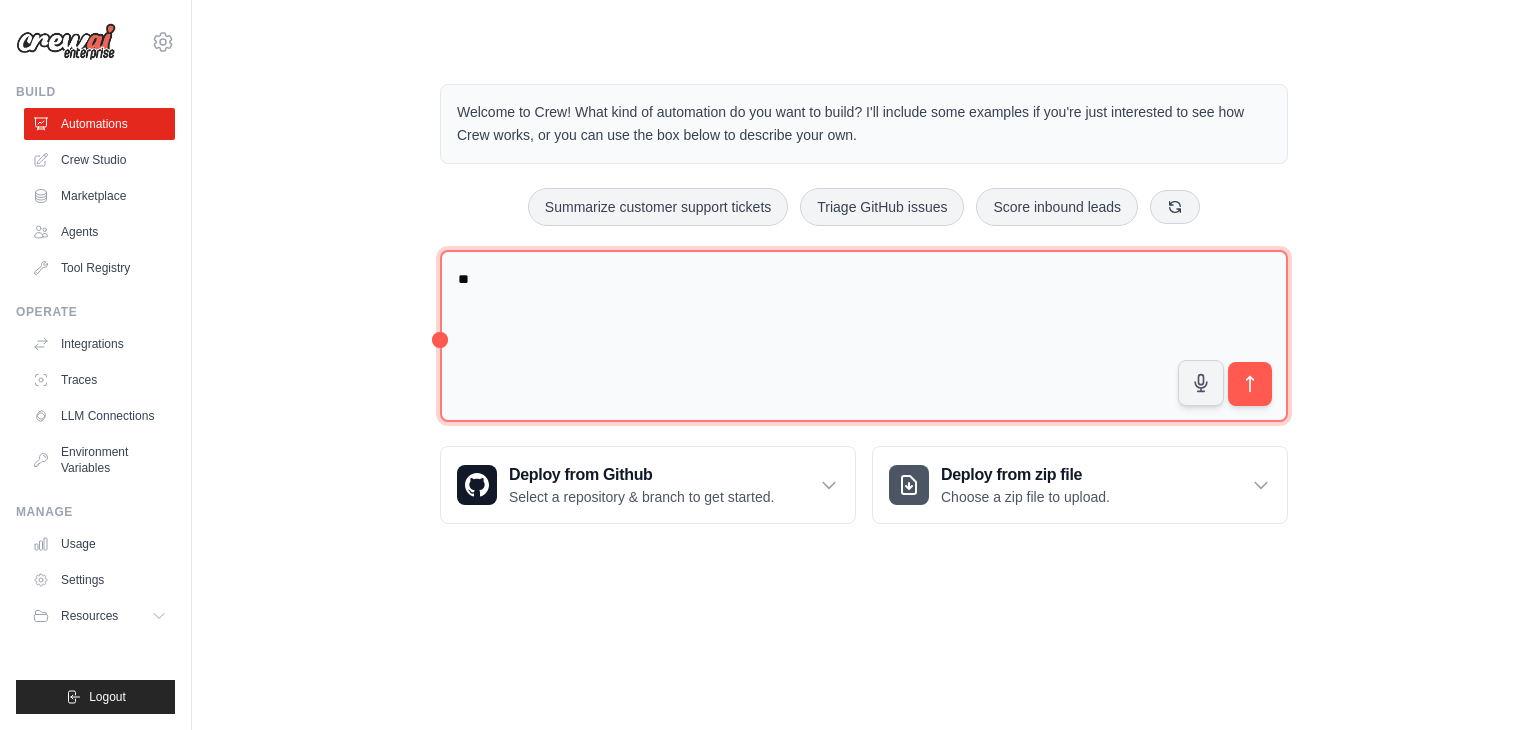 type on "*" 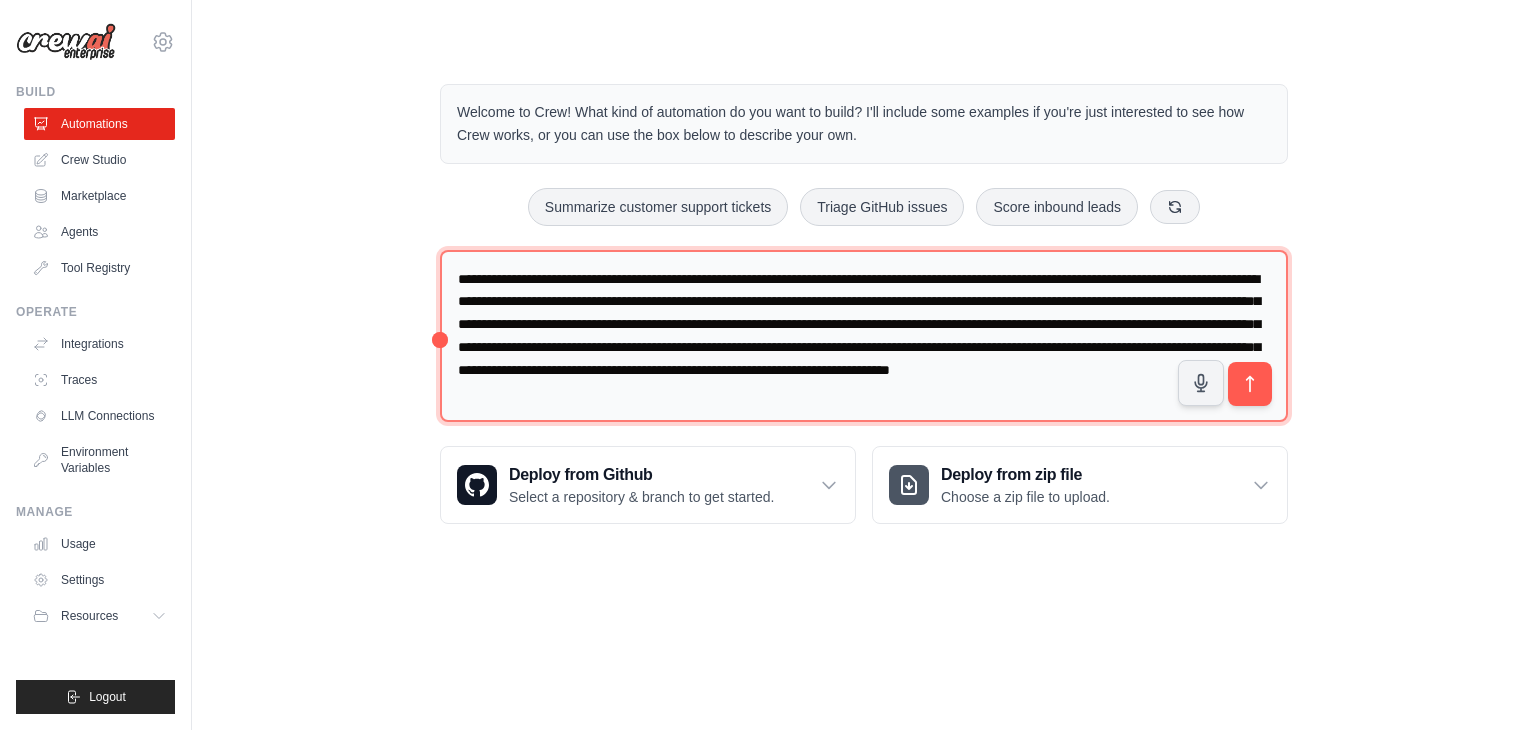 type on "**********" 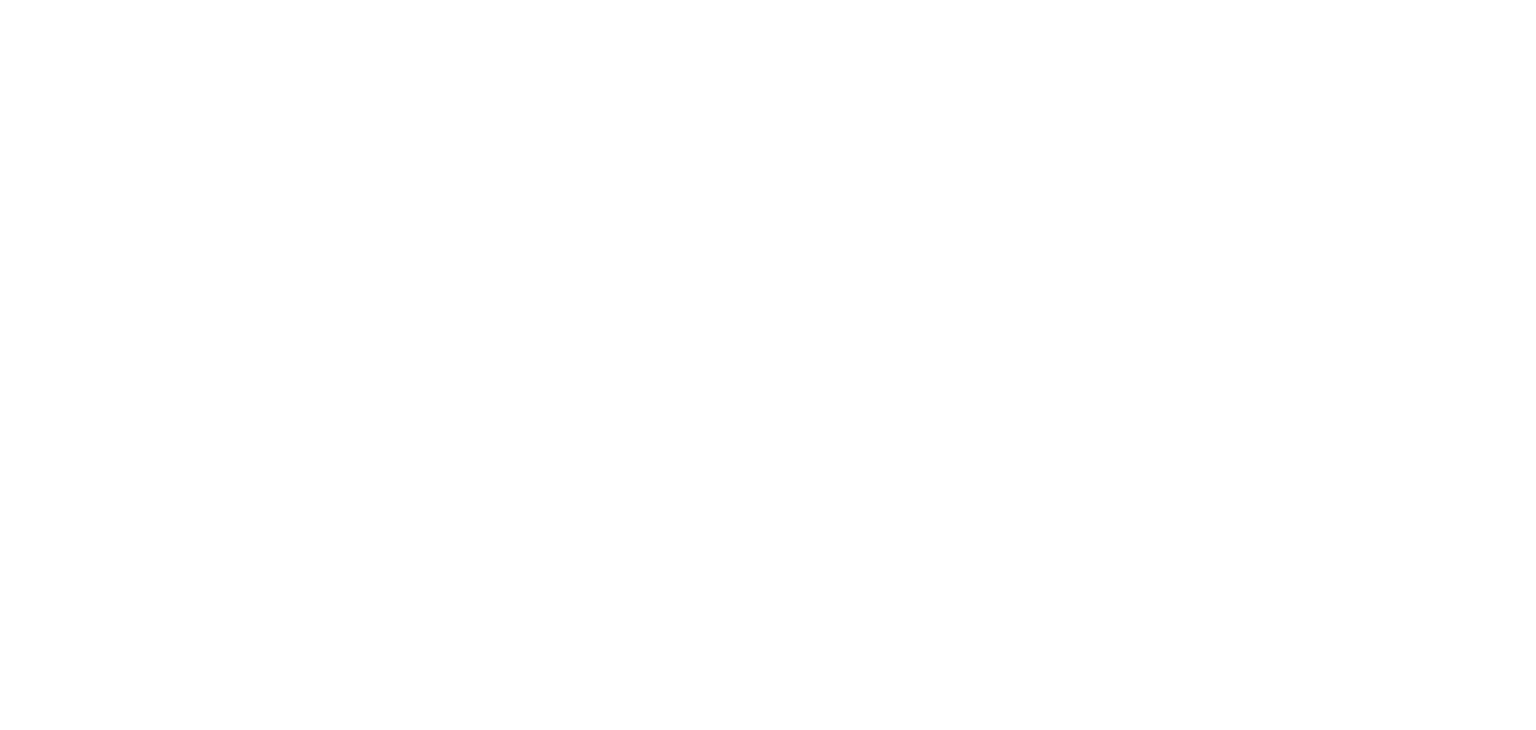 scroll, scrollTop: 0, scrollLeft: 0, axis: both 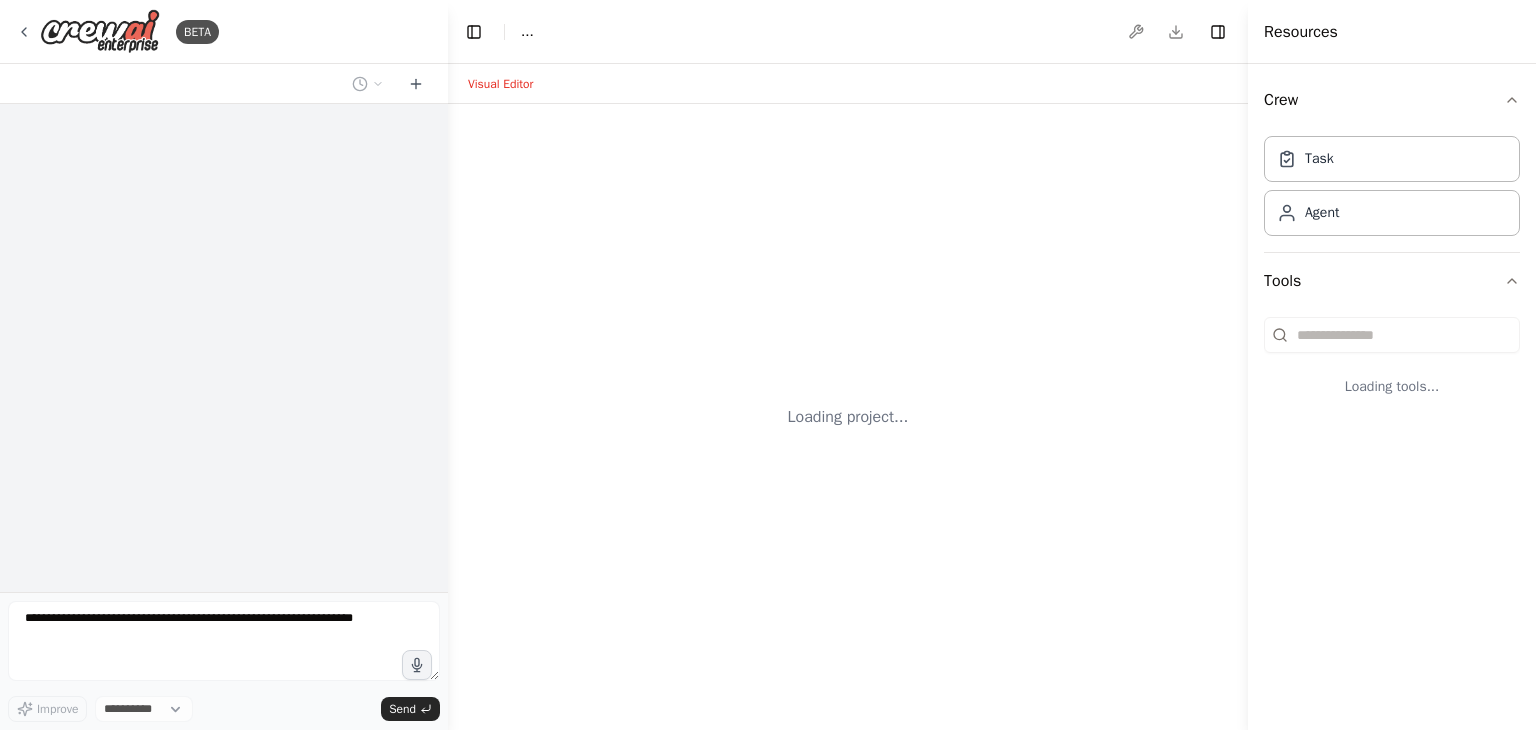 select on "****" 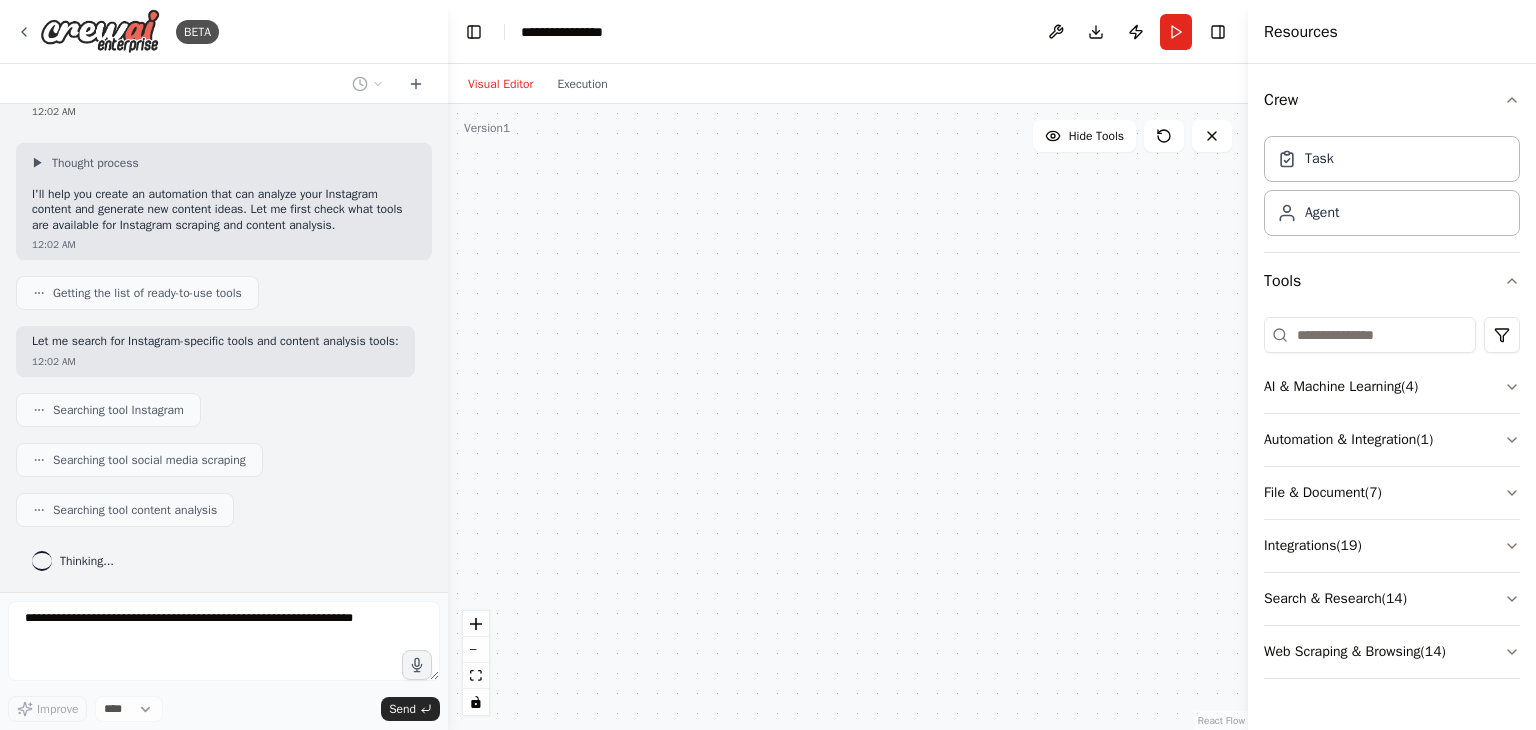 scroll, scrollTop: 249, scrollLeft: 0, axis: vertical 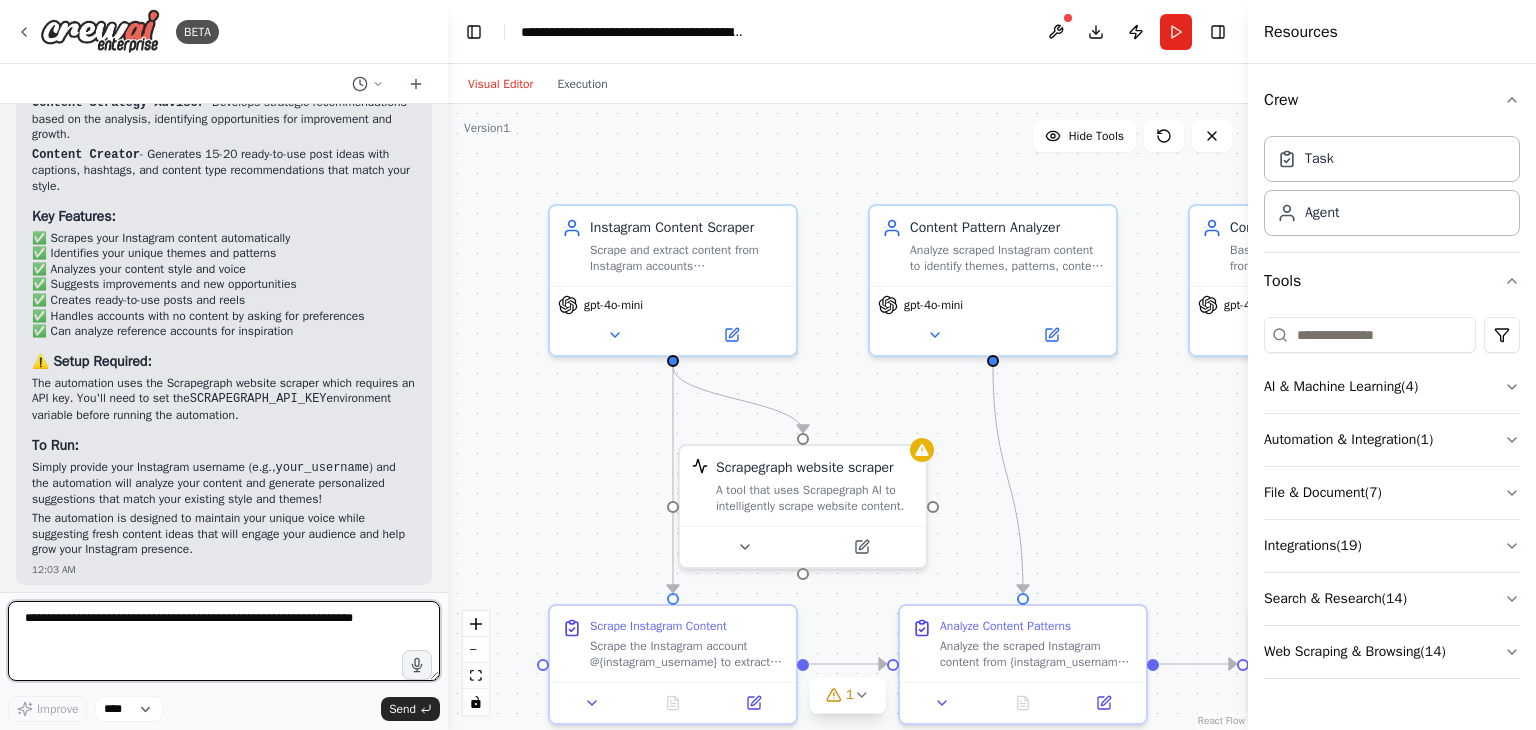 click at bounding box center [224, 641] 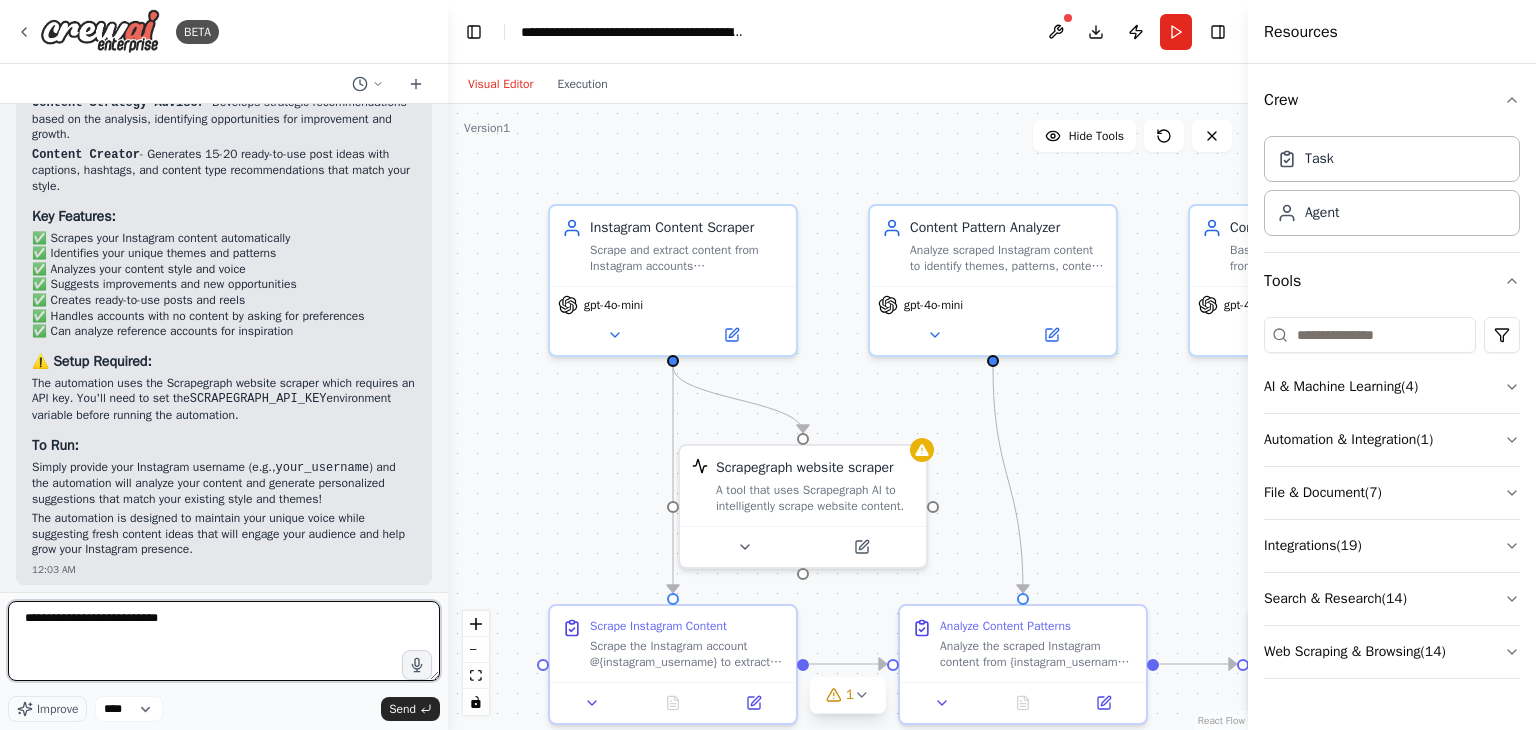 type on "**********" 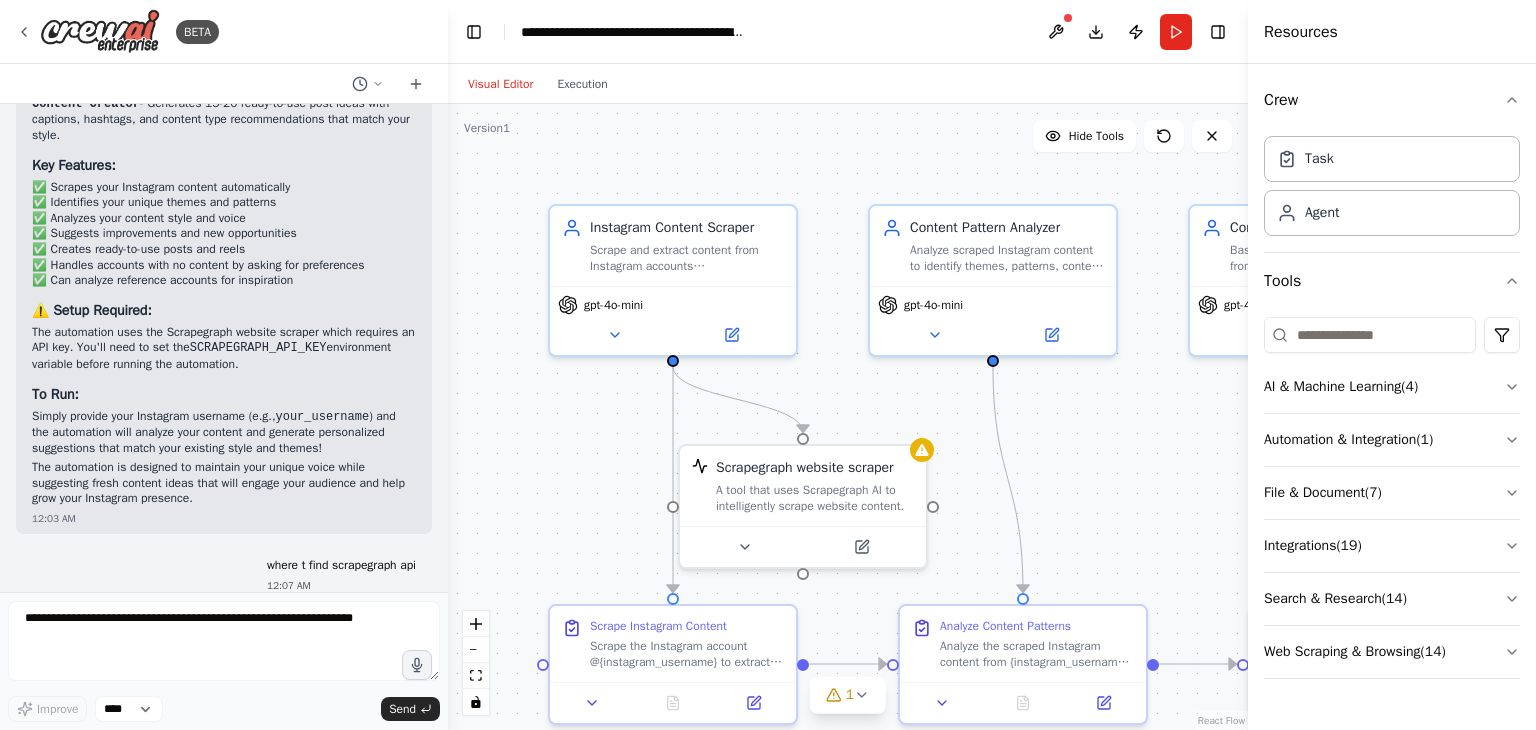 scroll, scrollTop: 1872, scrollLeft: 0, axis: vertical 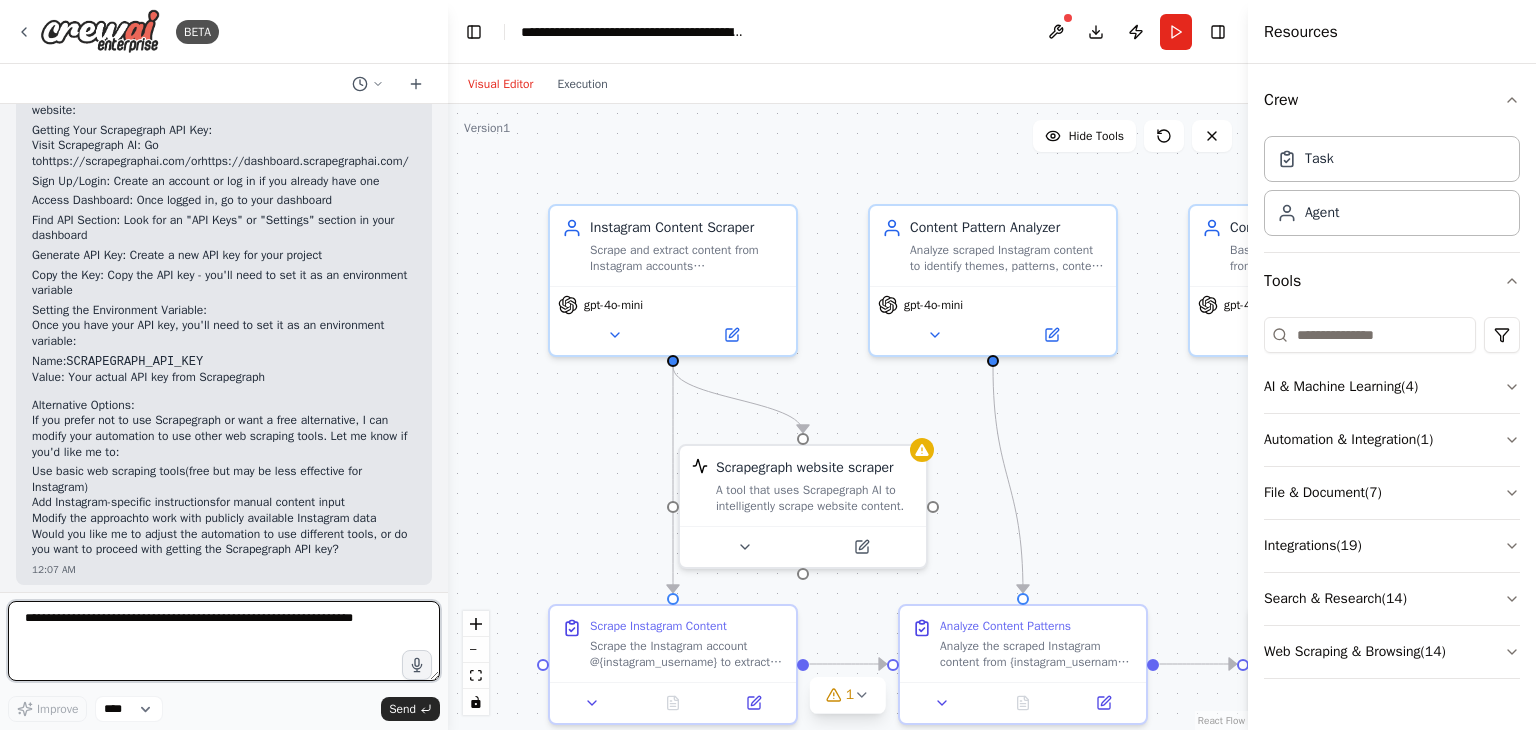 click at bounding box center [224, 641] 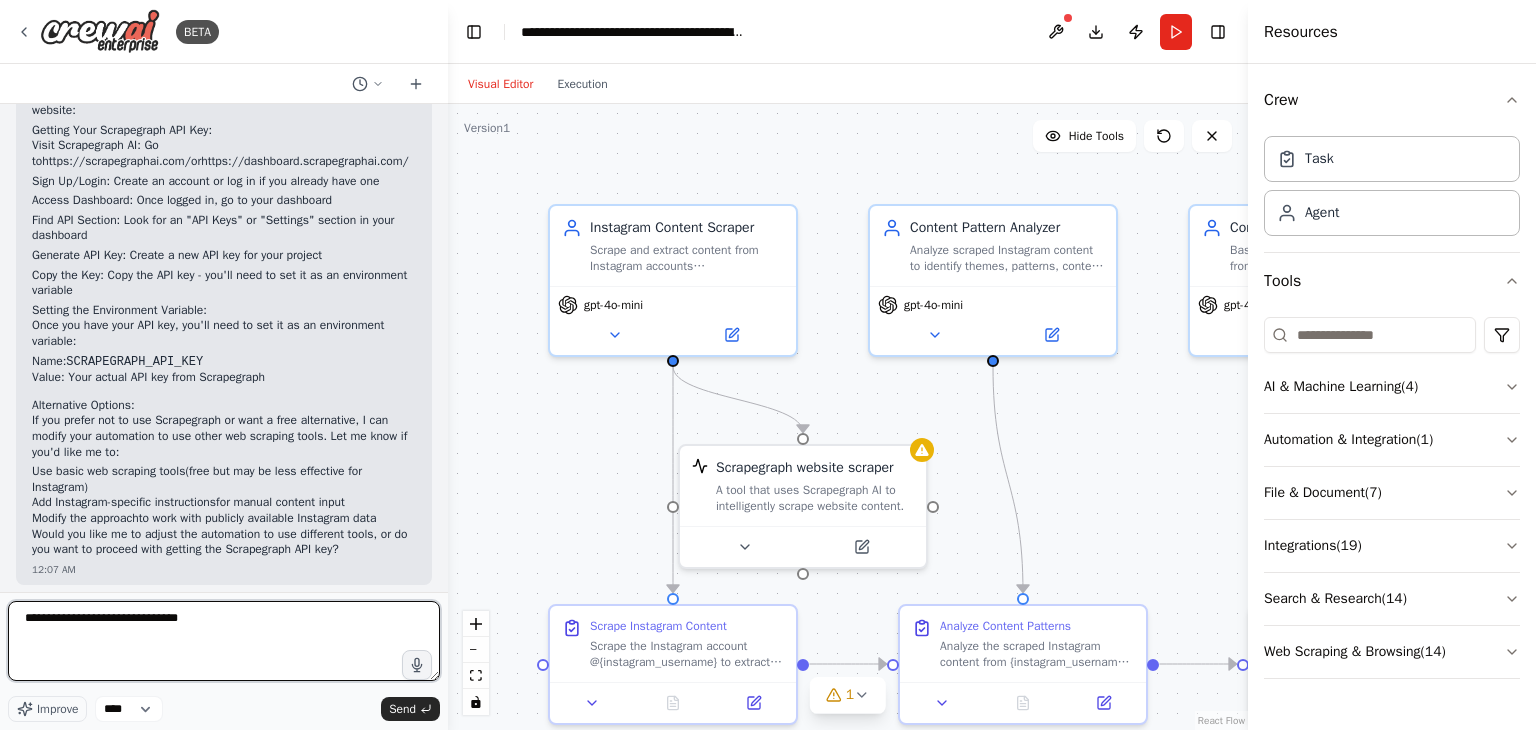 paste on "**********" 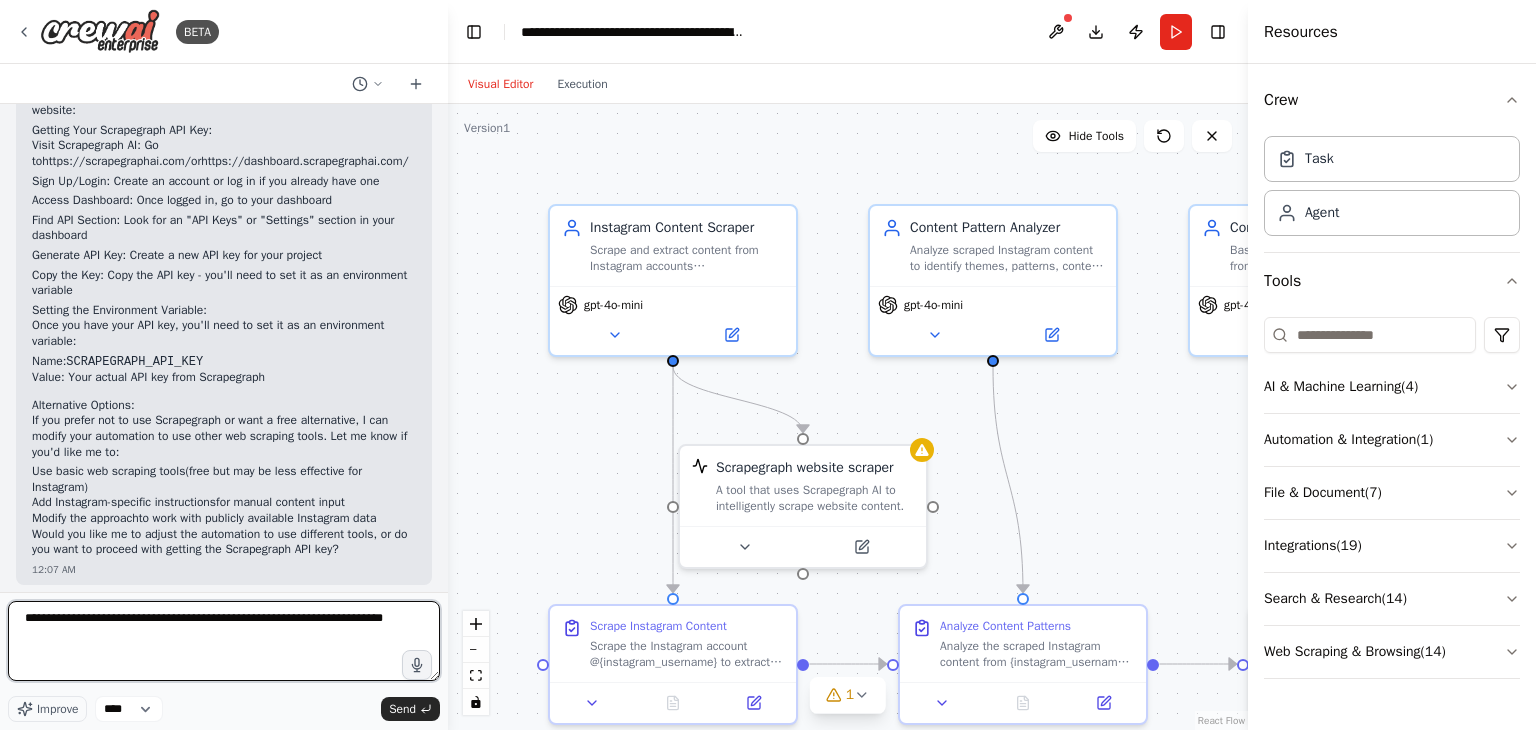 type 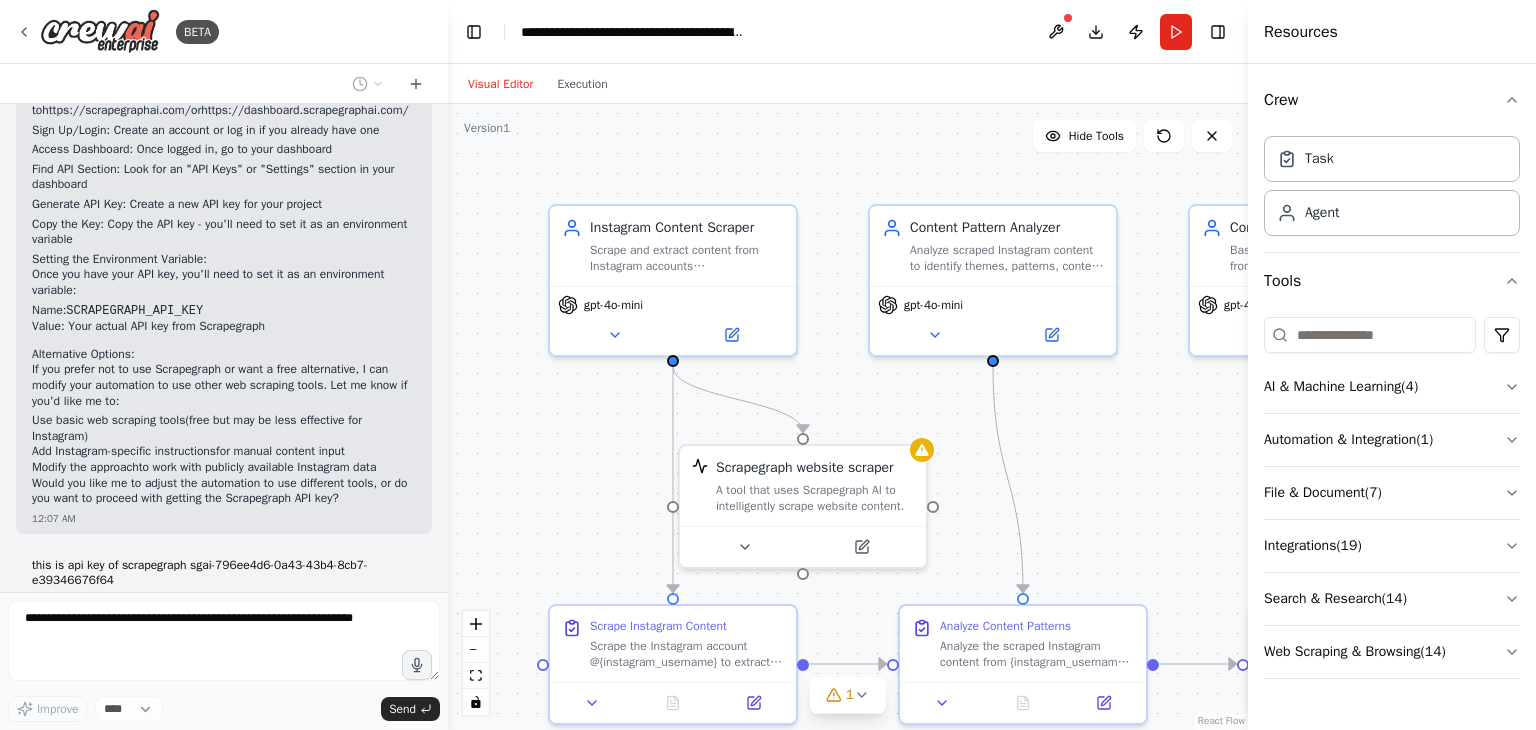 scroll, scrollTop: 2511, scrollLeft: 0, axis: vertical 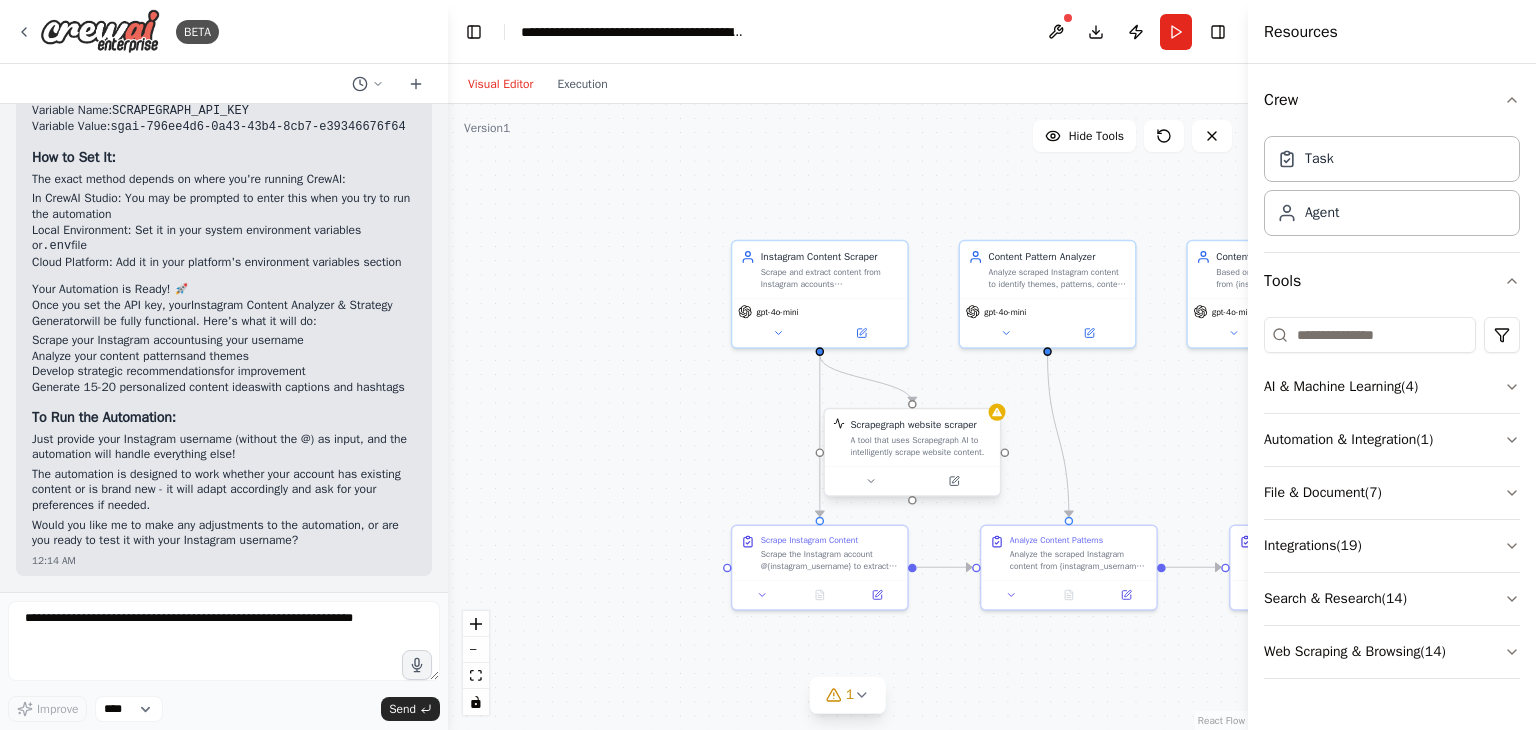 click on "A tool that uses Scrapegraph AI to intelligently scrape website content." at bounding box center (920, 446) 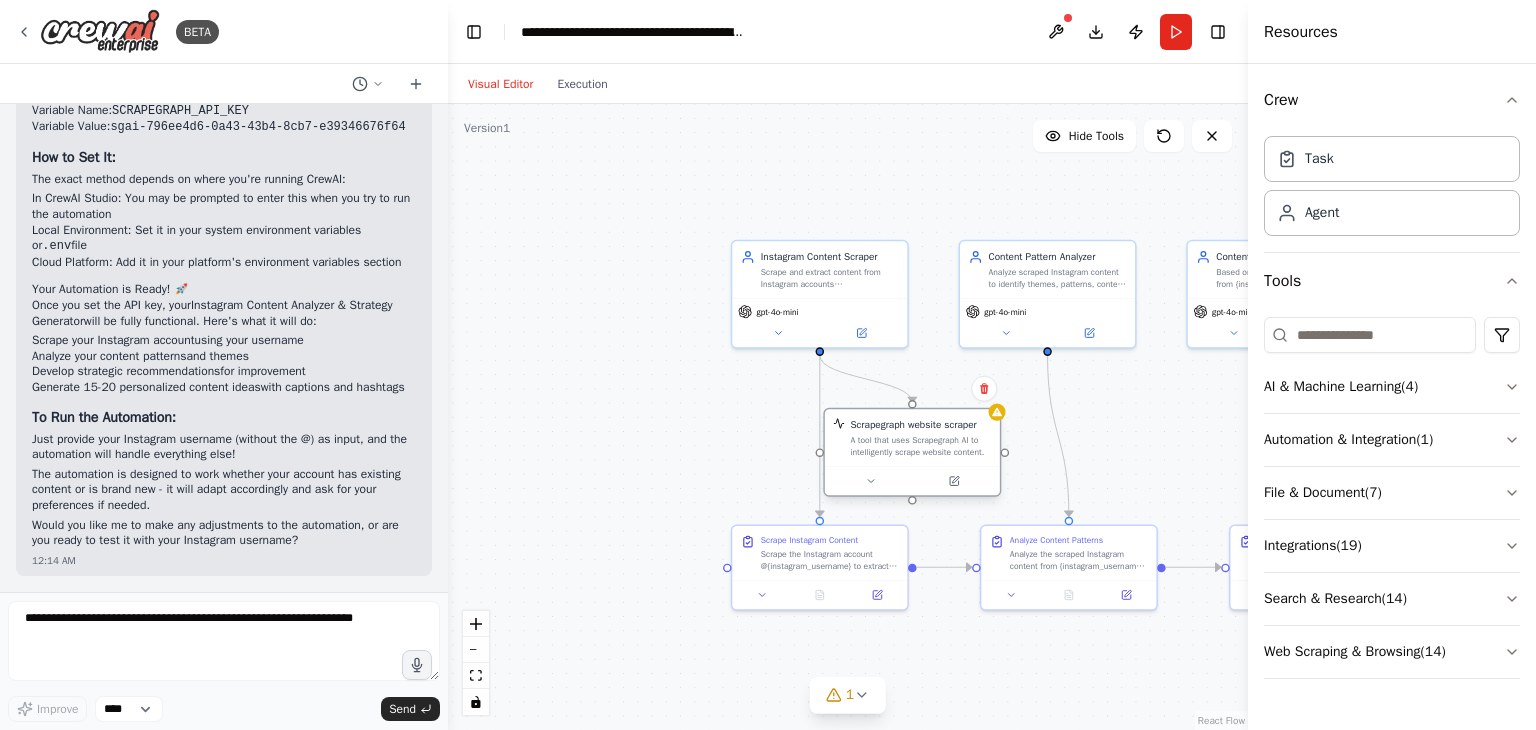 click on "A tool that uses Scrapegraph AI to intelligently scrape website content." at bounding box center (920, 446) 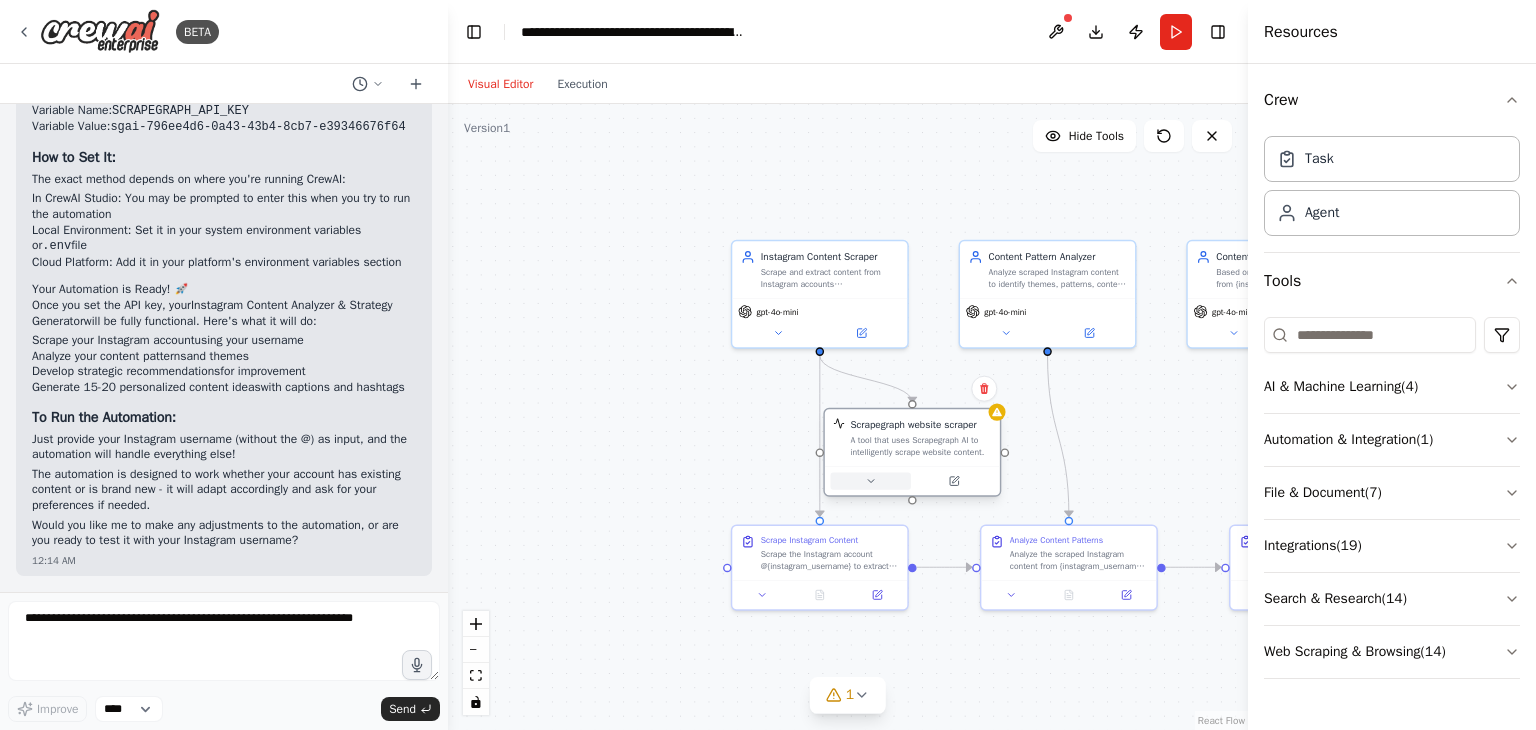 click at bounding box center [870, 481] 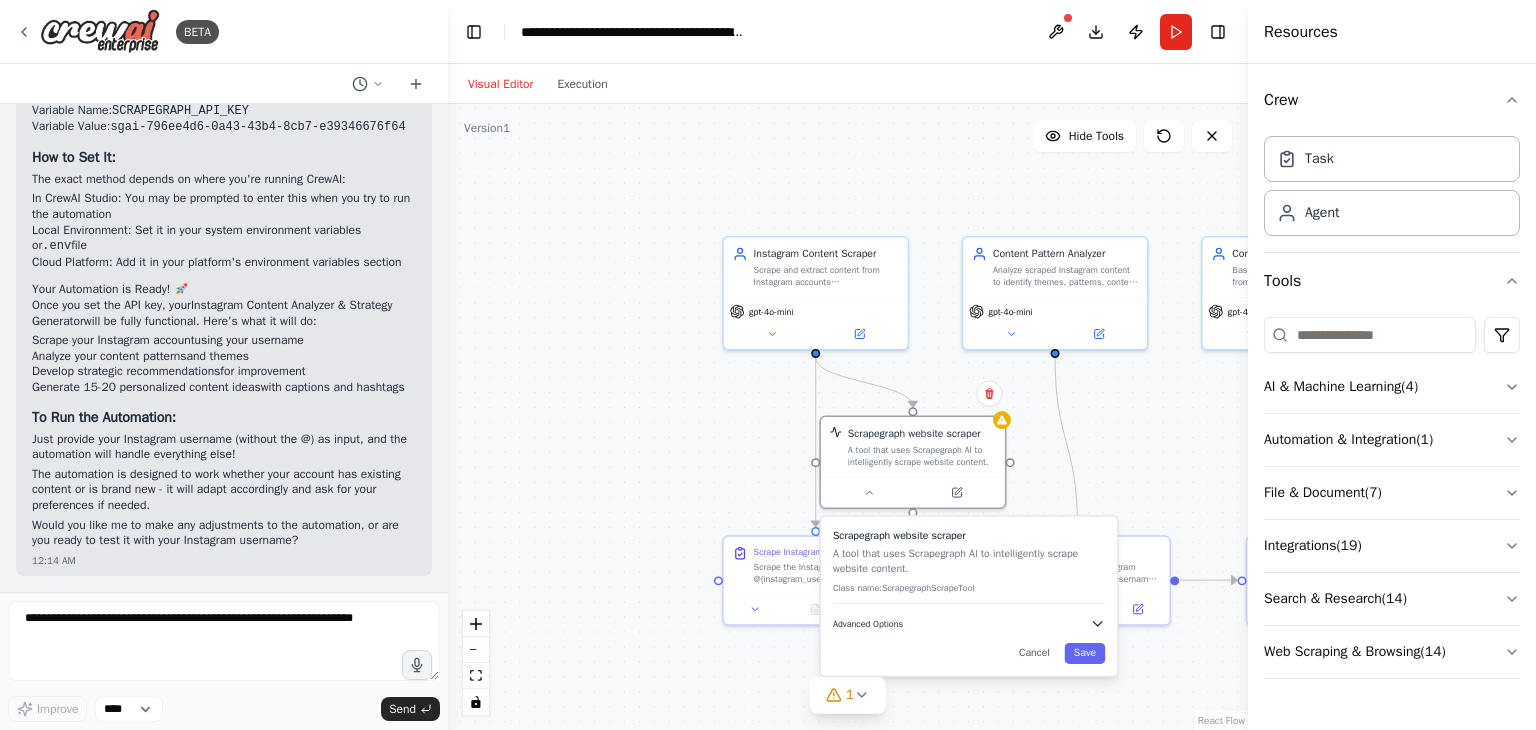 click 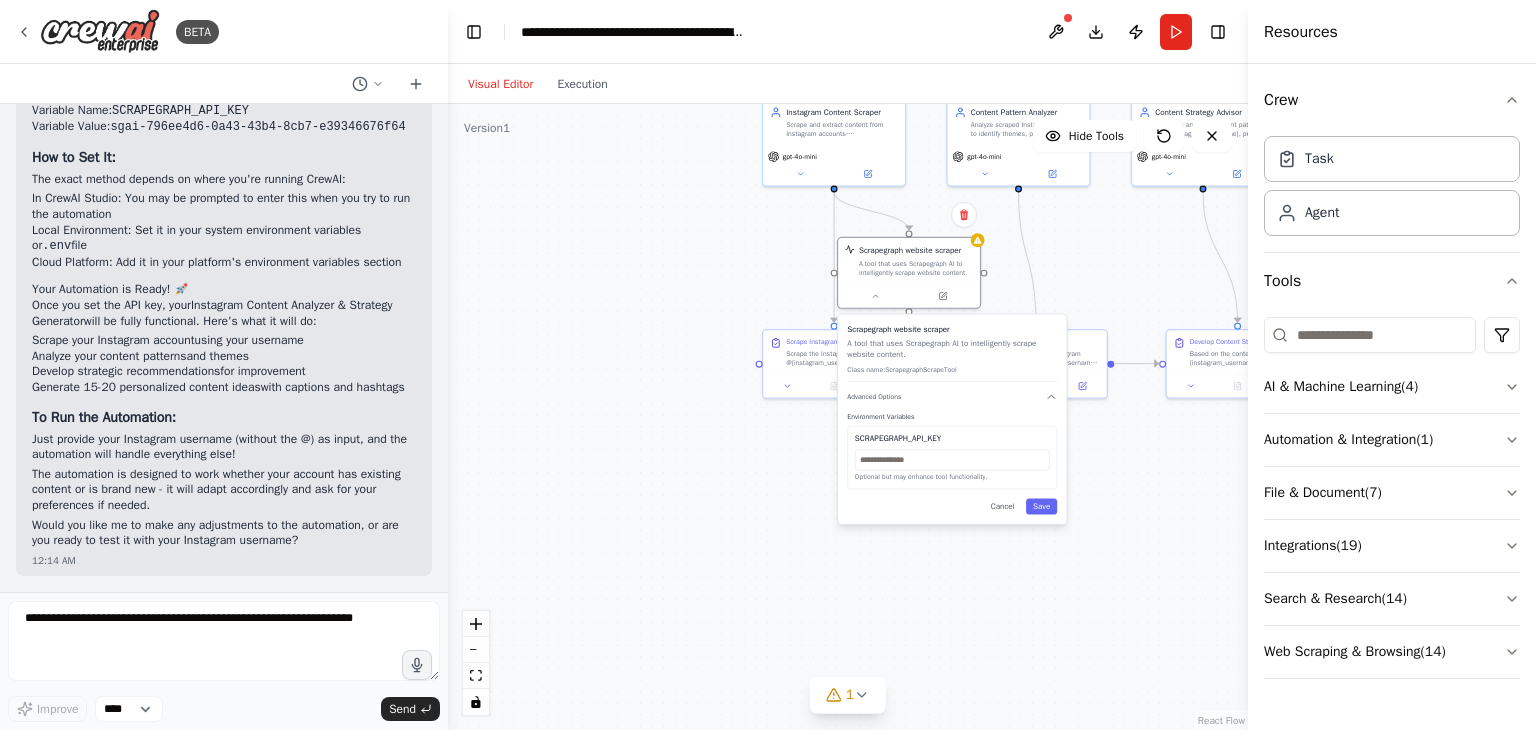 drag, startPoint x: 1107, startPoint y: 513, endPoint x: 1065, endPoint y: 301, distance: 216.12033 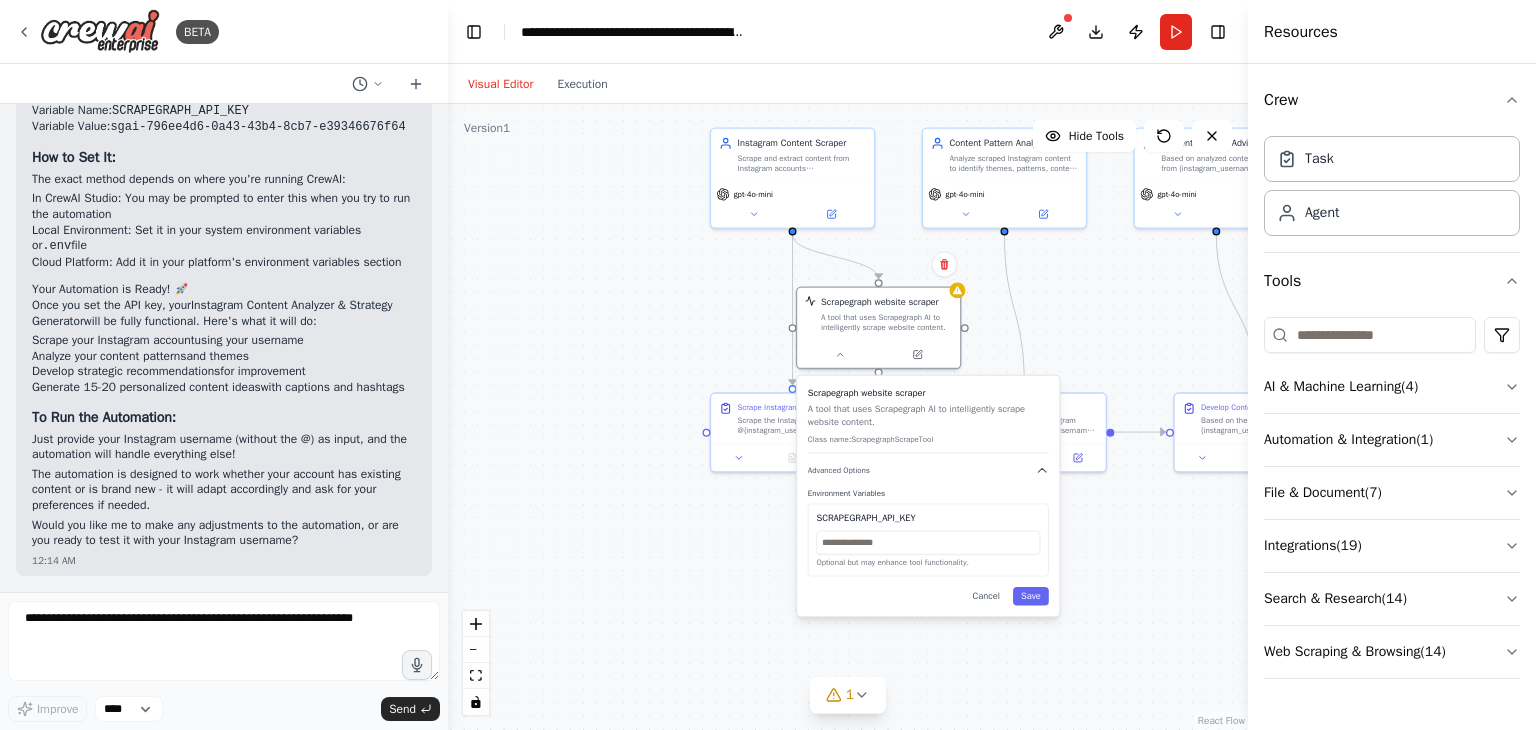 drag, startPoint x: 1134, startPoint y: 491, endPoint x: 1136, endPoint y: 582, distance: 91.02197 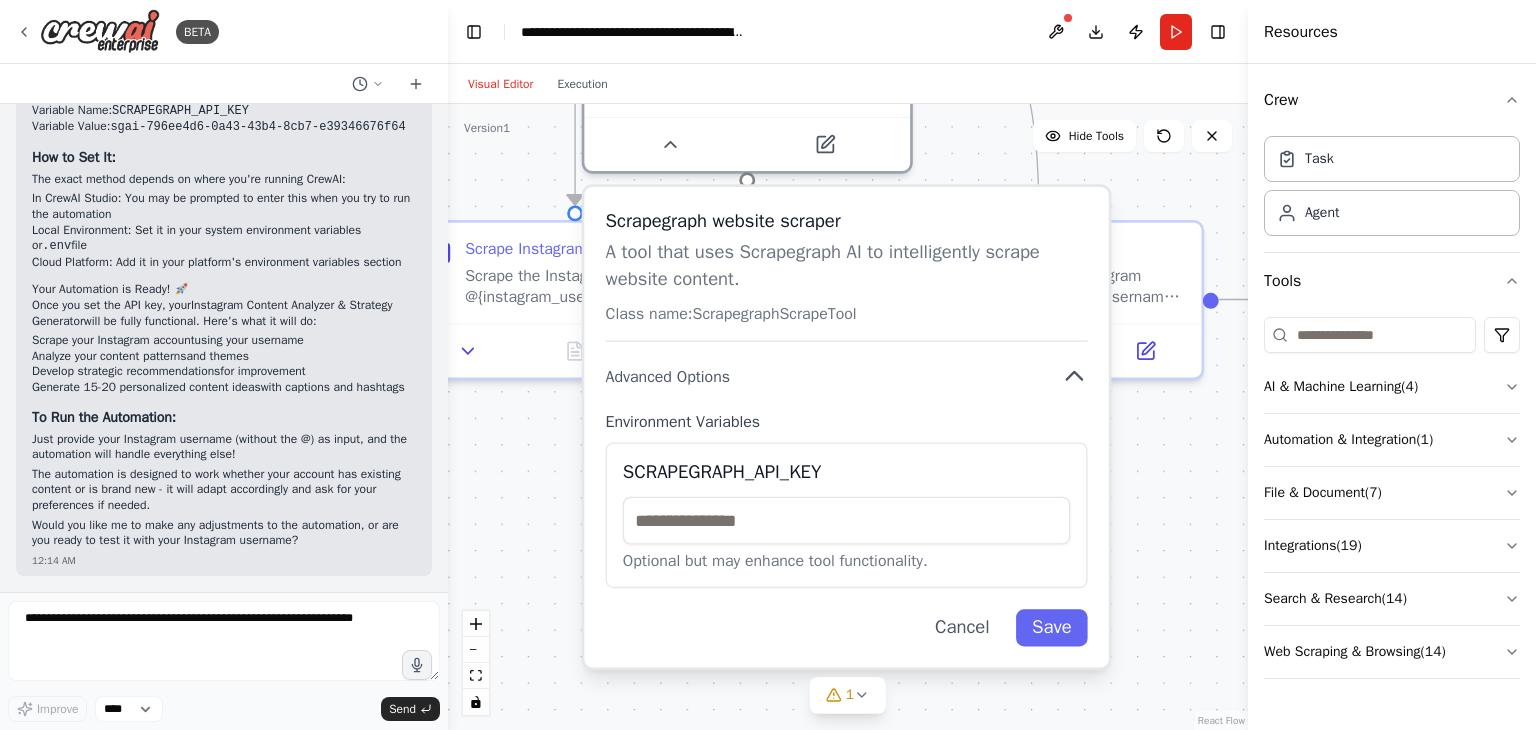 drag, startPoint x: 1040, startPoint y: 522, endPoint x: 1175, endPoint y: 513, distance: 135.29967 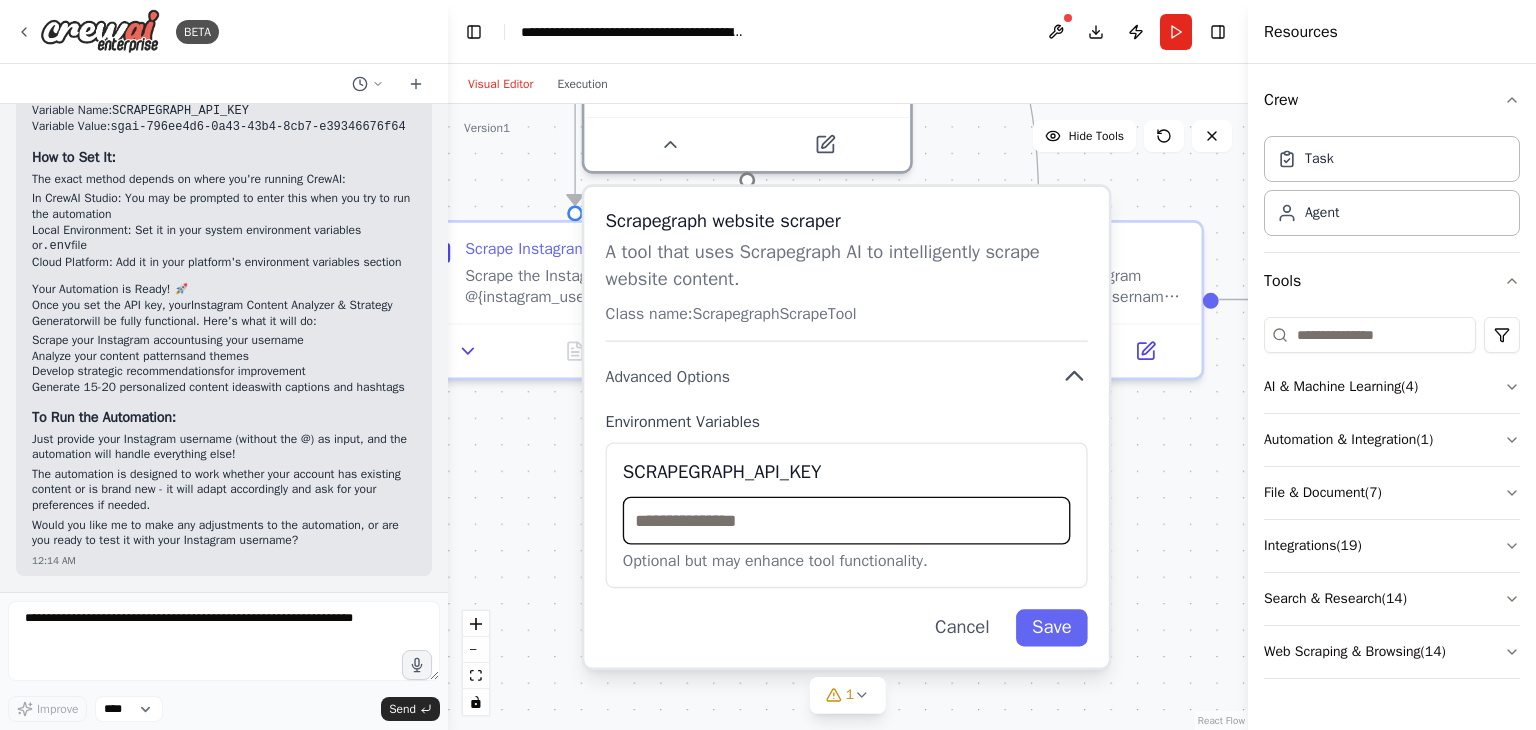 click at bounding box center [847, 521] 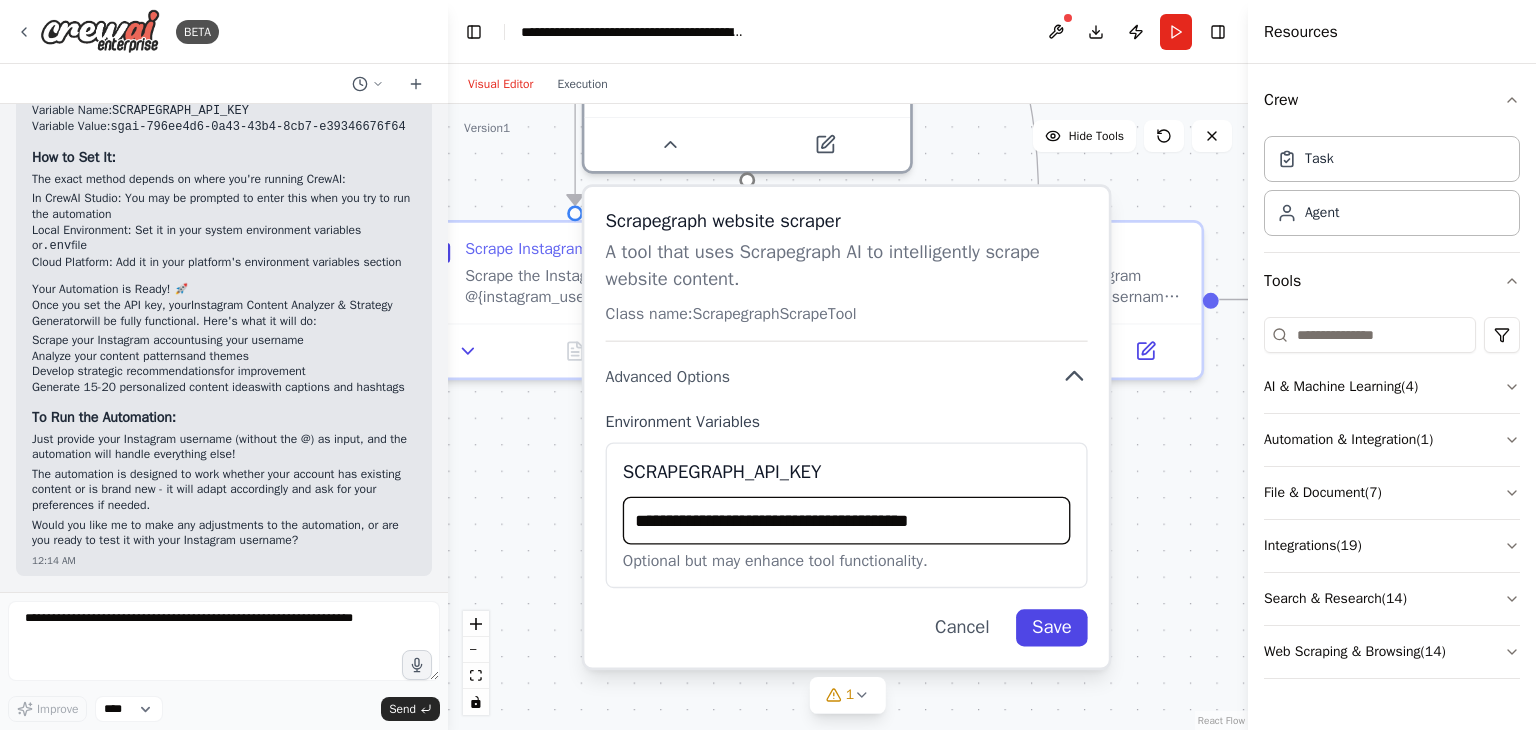 type on "**********" 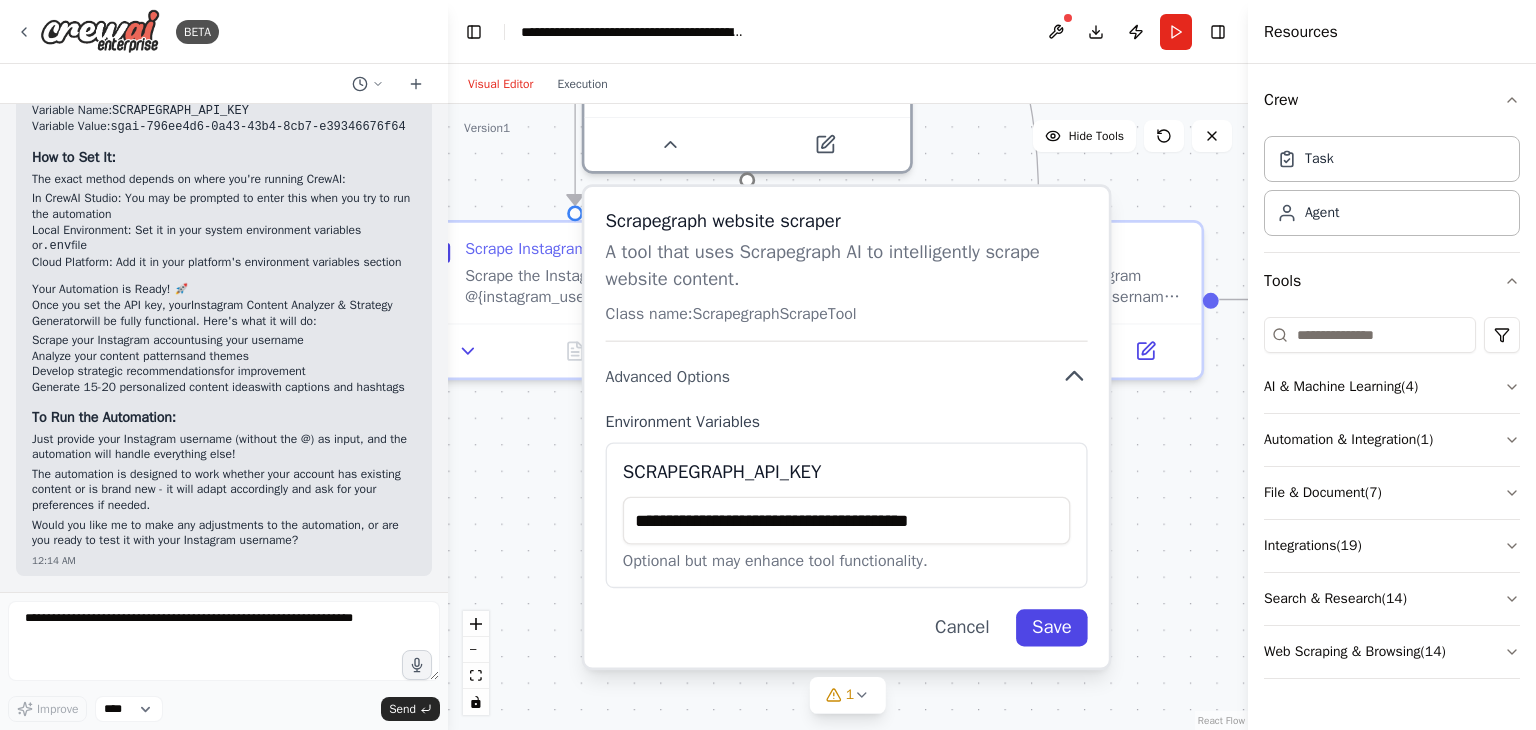 click on "Save" at bounding box center (1051, 627) 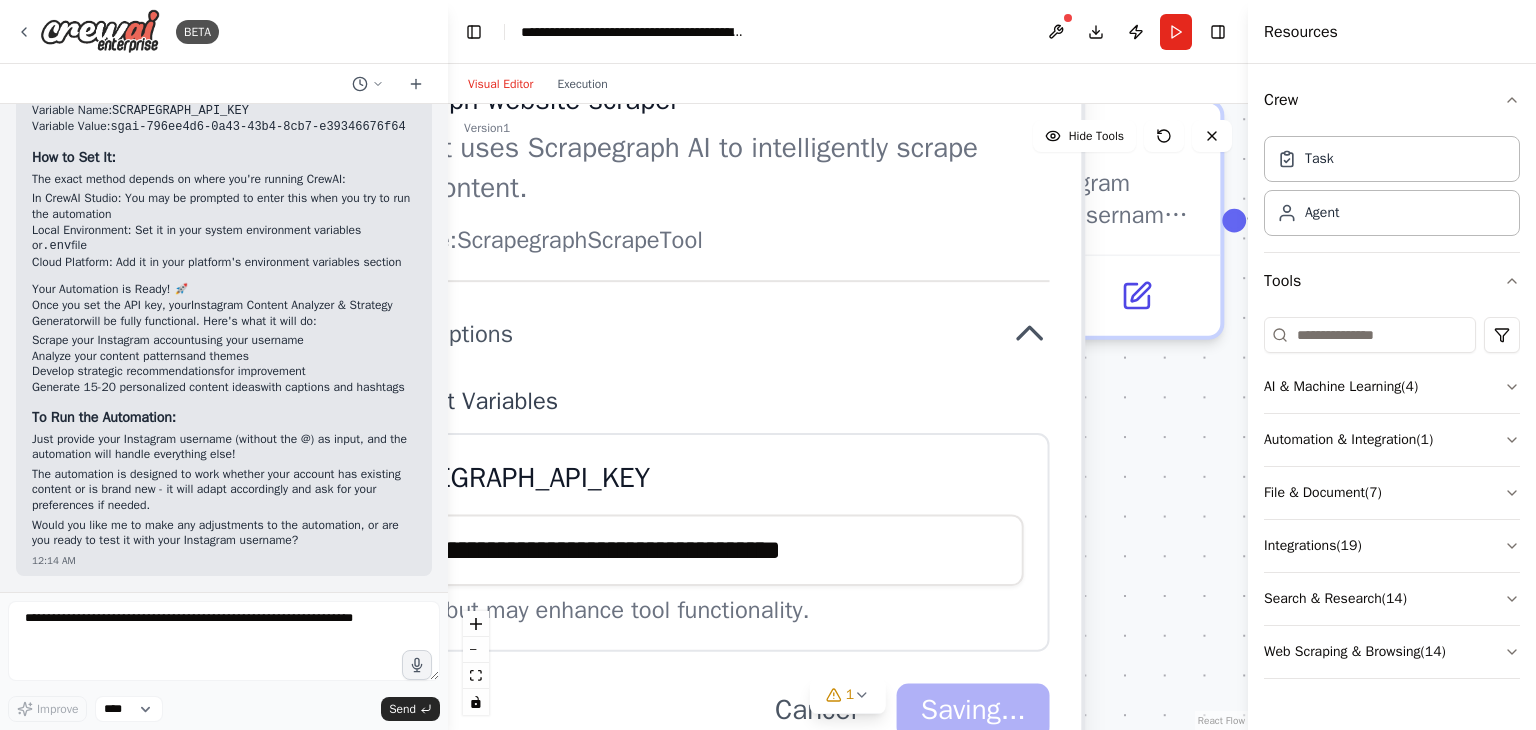 drag, startPoint x: 1184, startPoint y: 439, endPoint x: 1181, endPoint y: 523, distance: 84.05355 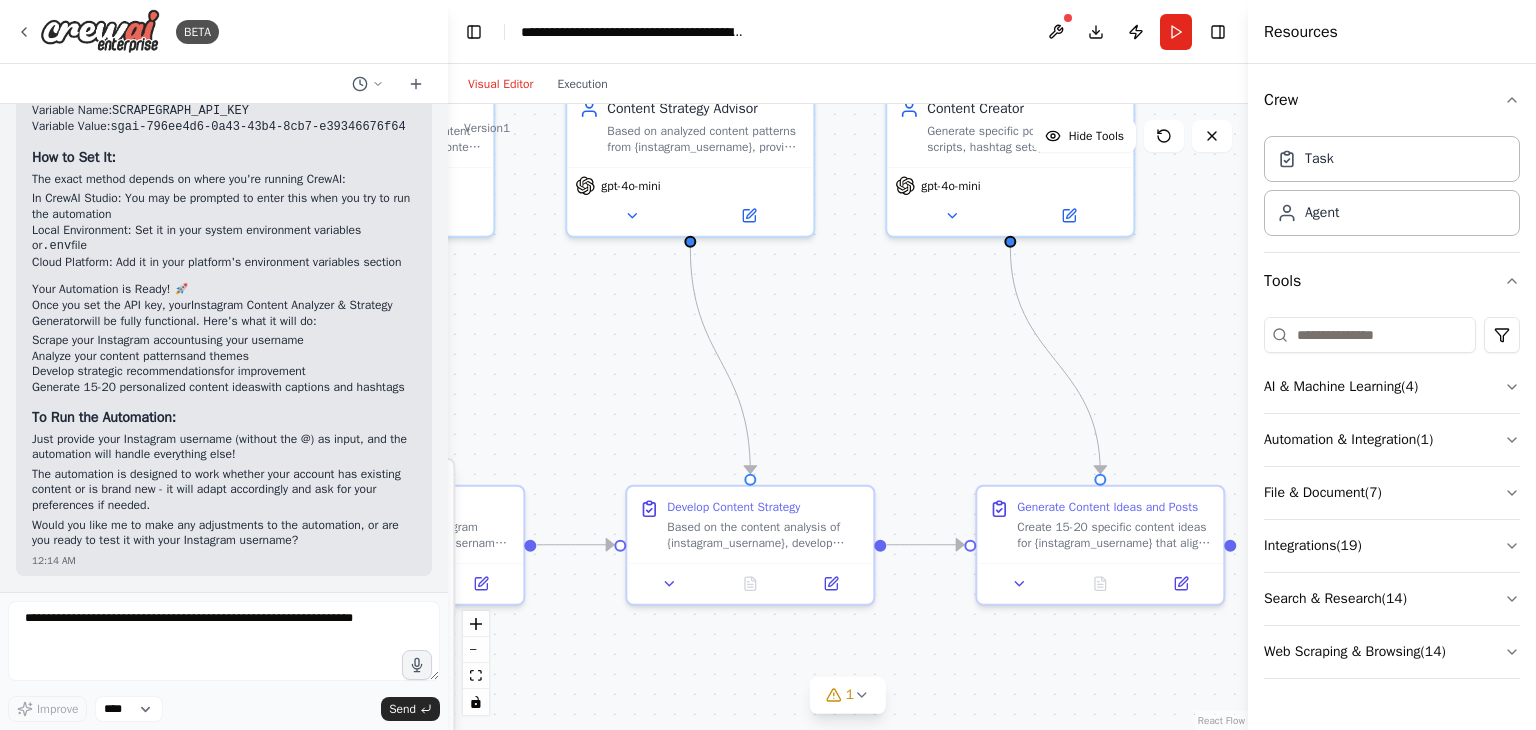 drag, startPoint x: 1142, startPoint y: 229, endPoint x: 464, endPoint y: 404, distance: 700.2207 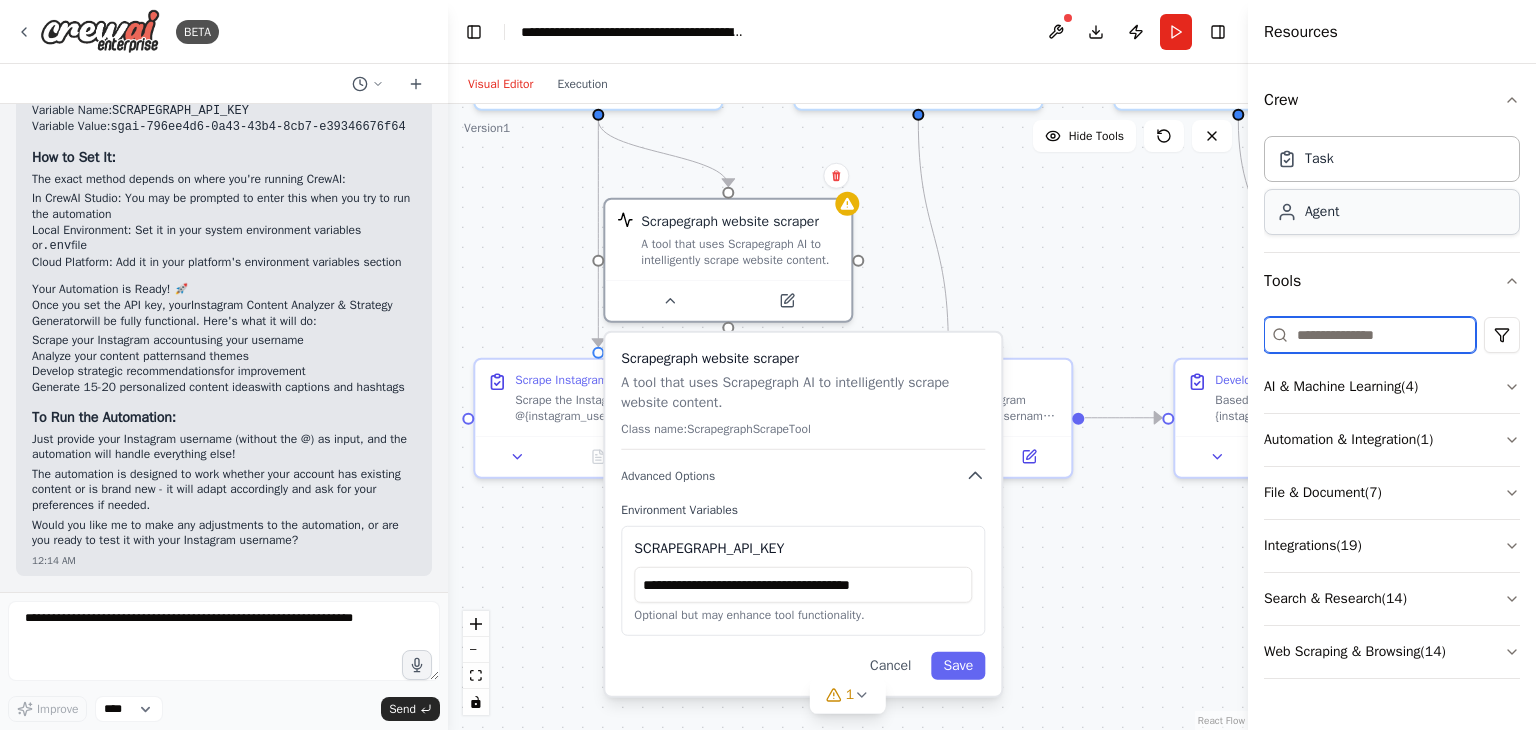 drag, startPoint x: 936, startPoint y: 337, endPoint x: 1484, endPoint y: 210, distance: 562.5238 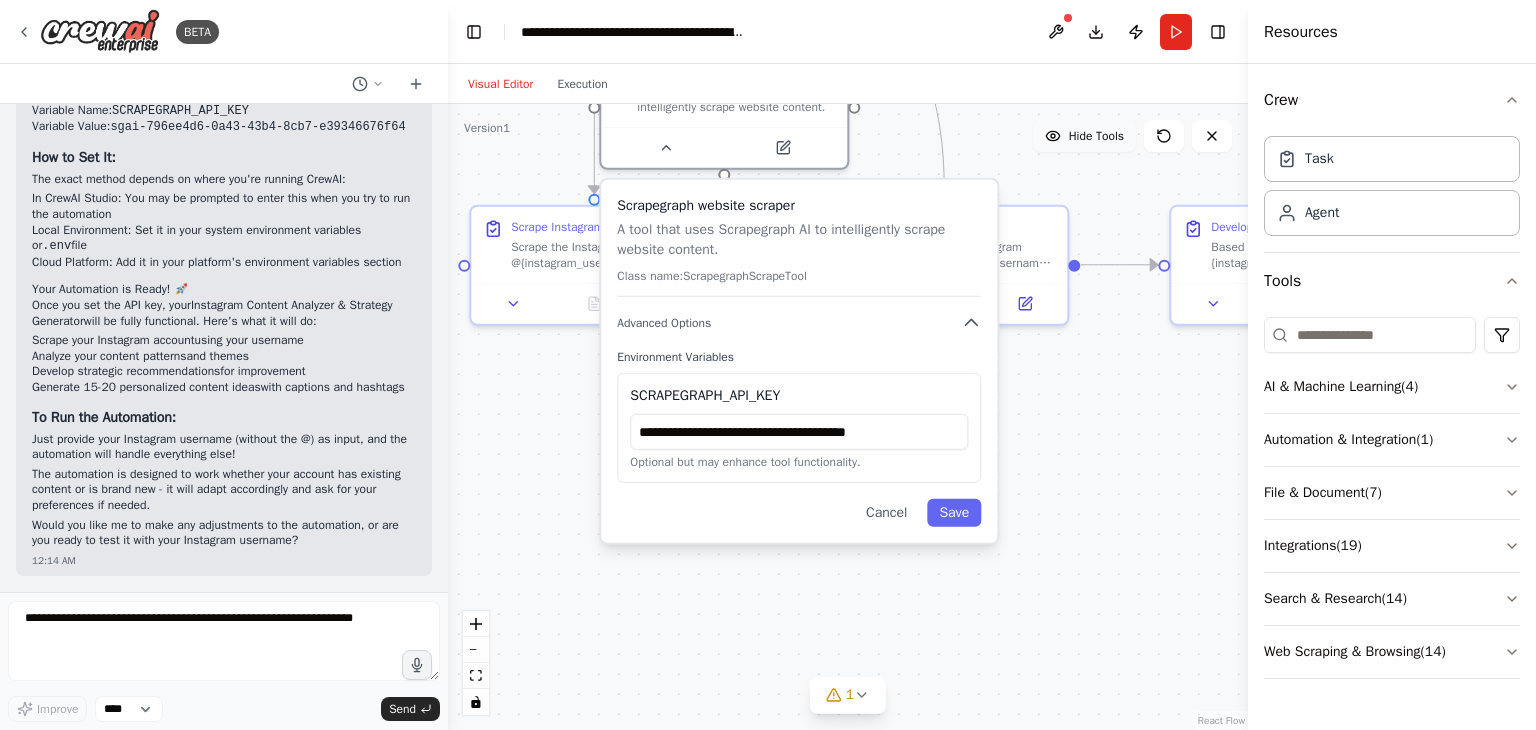 drag, startPoint x: 1103, startPoint y: 303, endPoint x: 1099, endPoint y: 151, distance: 152.05263 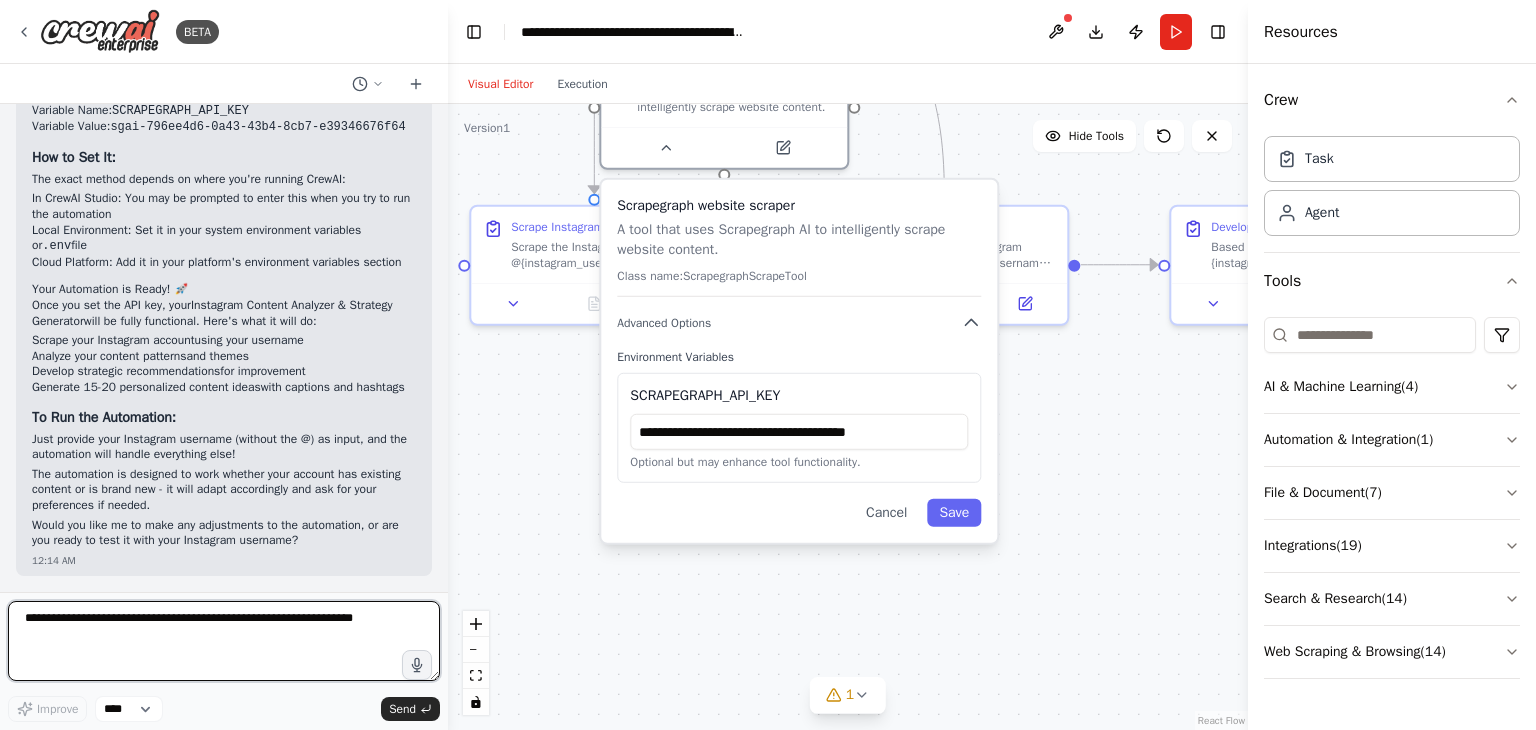 click at bounding box center [224, 641] 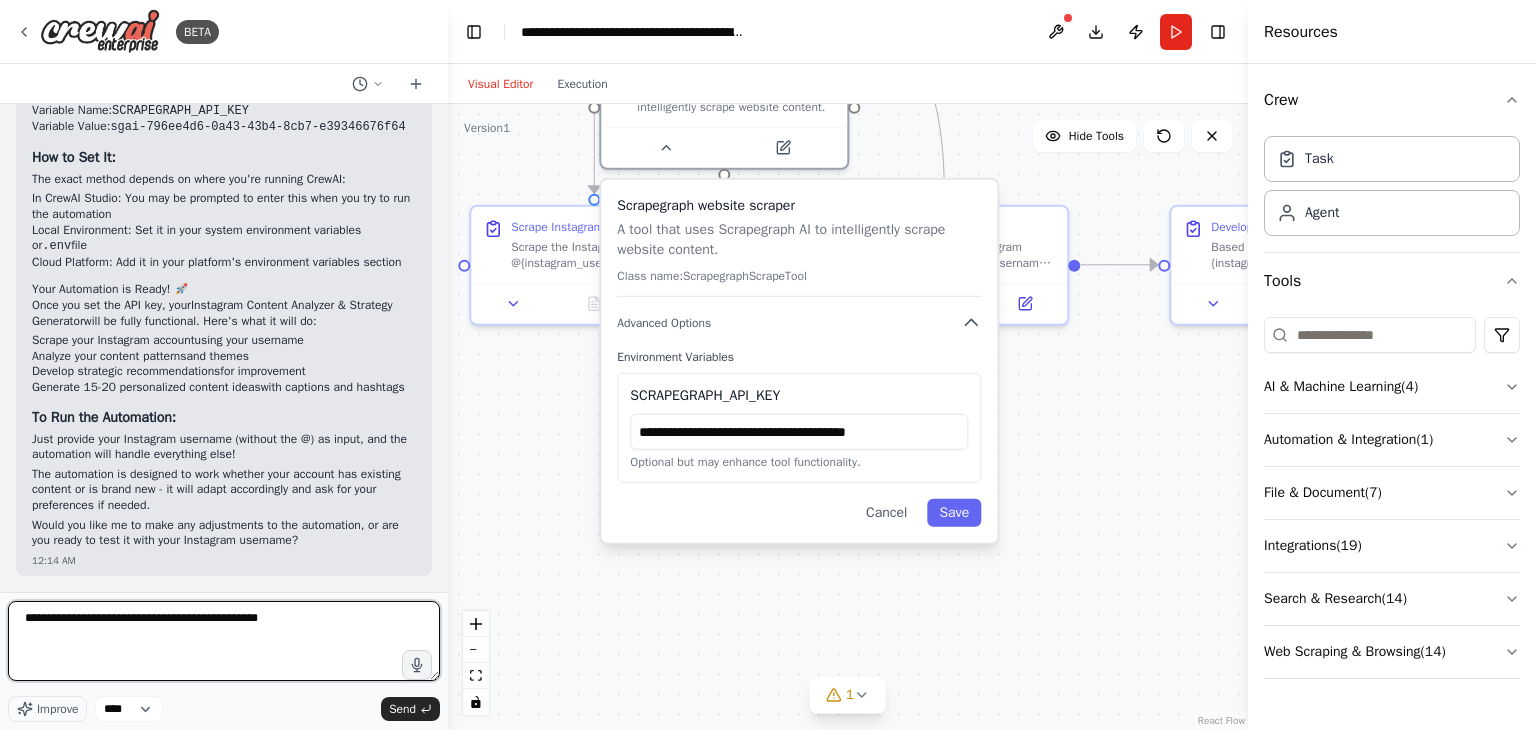 type on "**********" 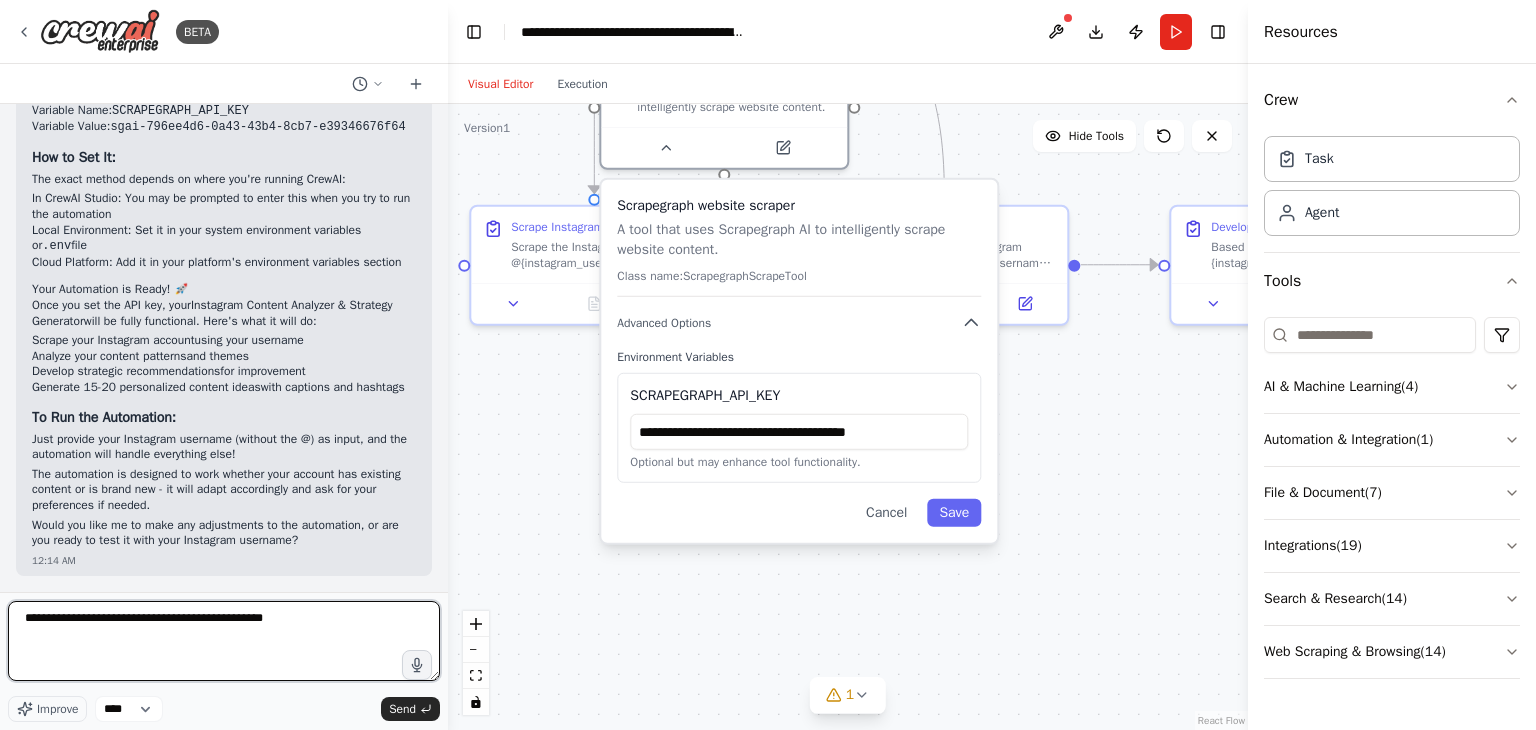 type 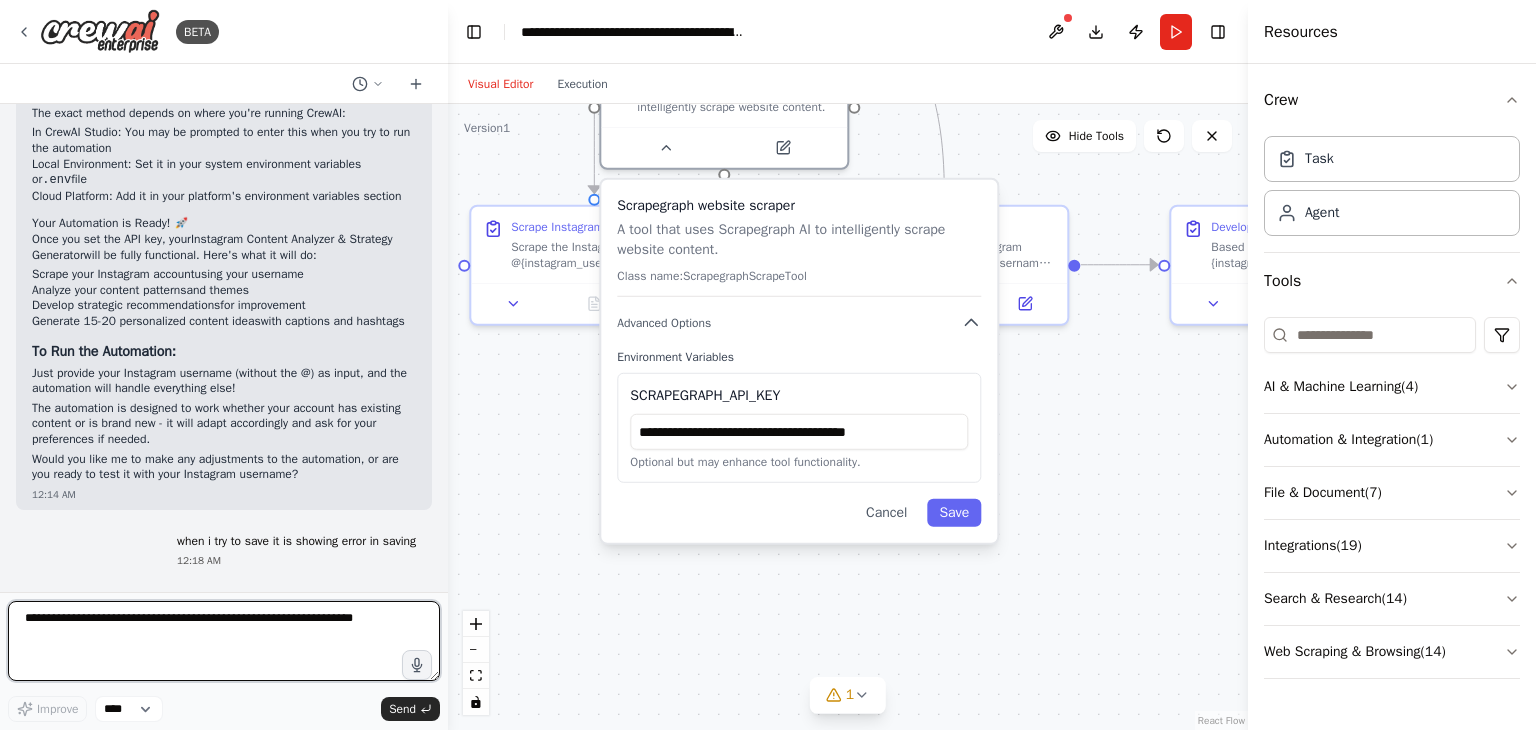 scroll, scrollTop: 3408, scrollLeft: 0, axis: vertical 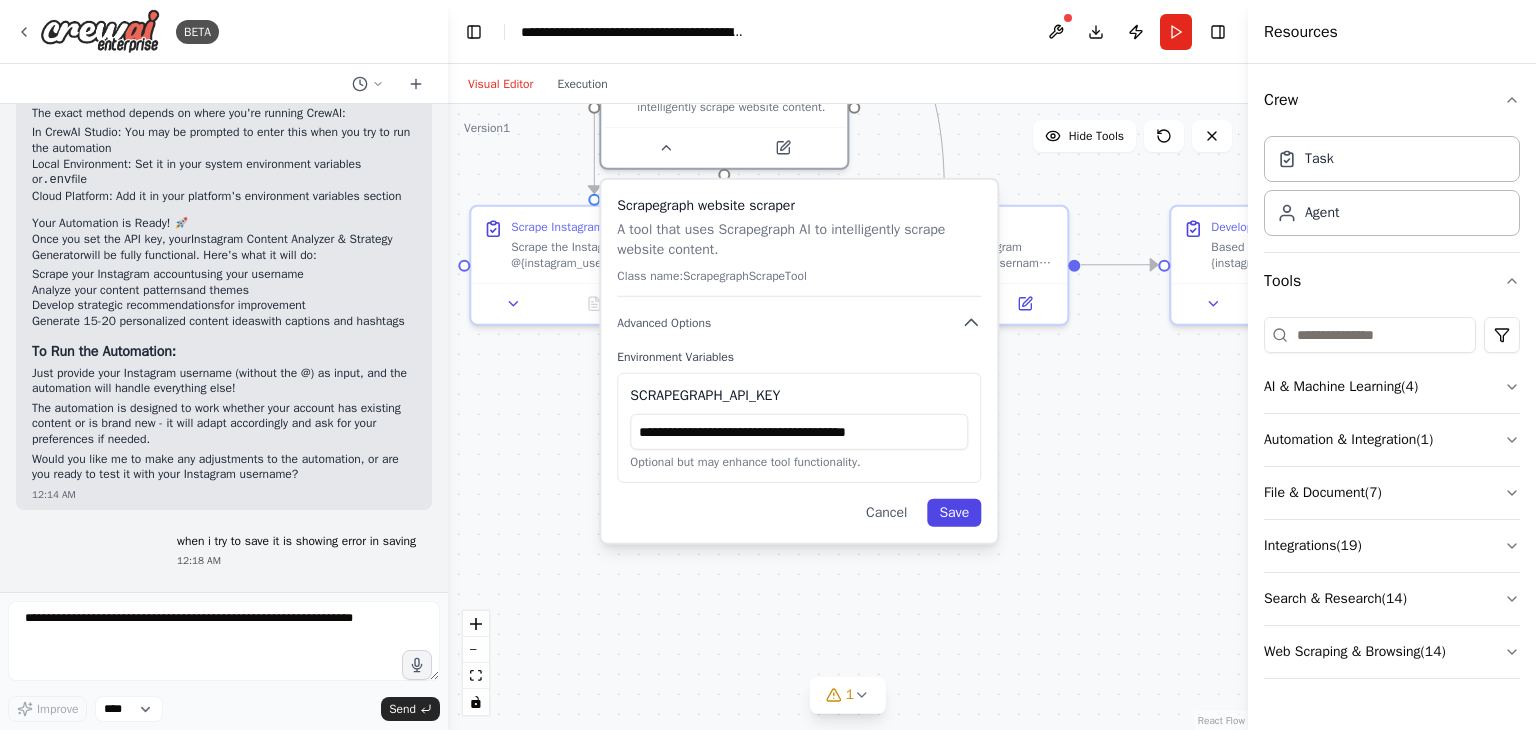 click on "Save" at bounding box center [954, 513] 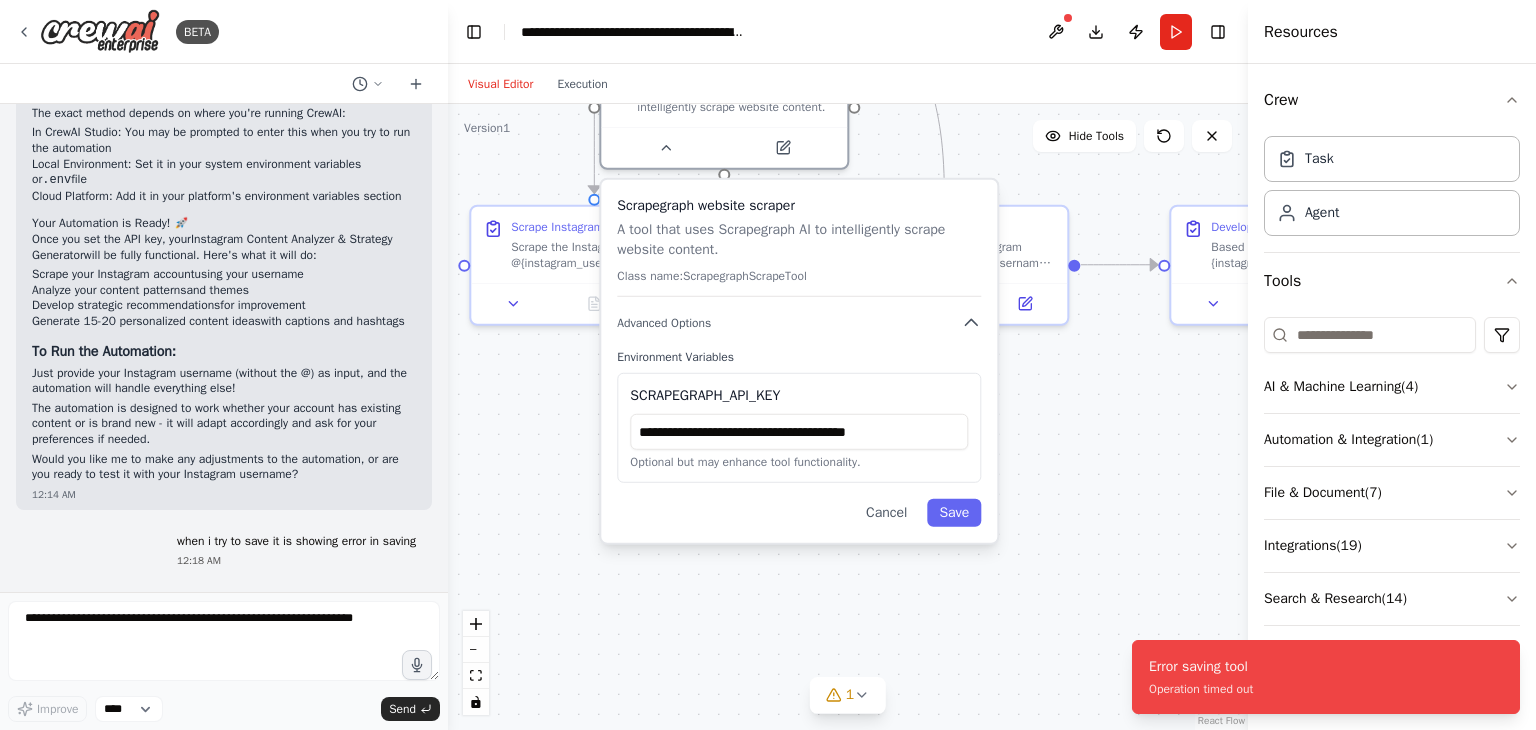 click on "Instagram Content Scraper gpt-4o-mini Scrapegraph website scraper" at bounding box center (848, 417) 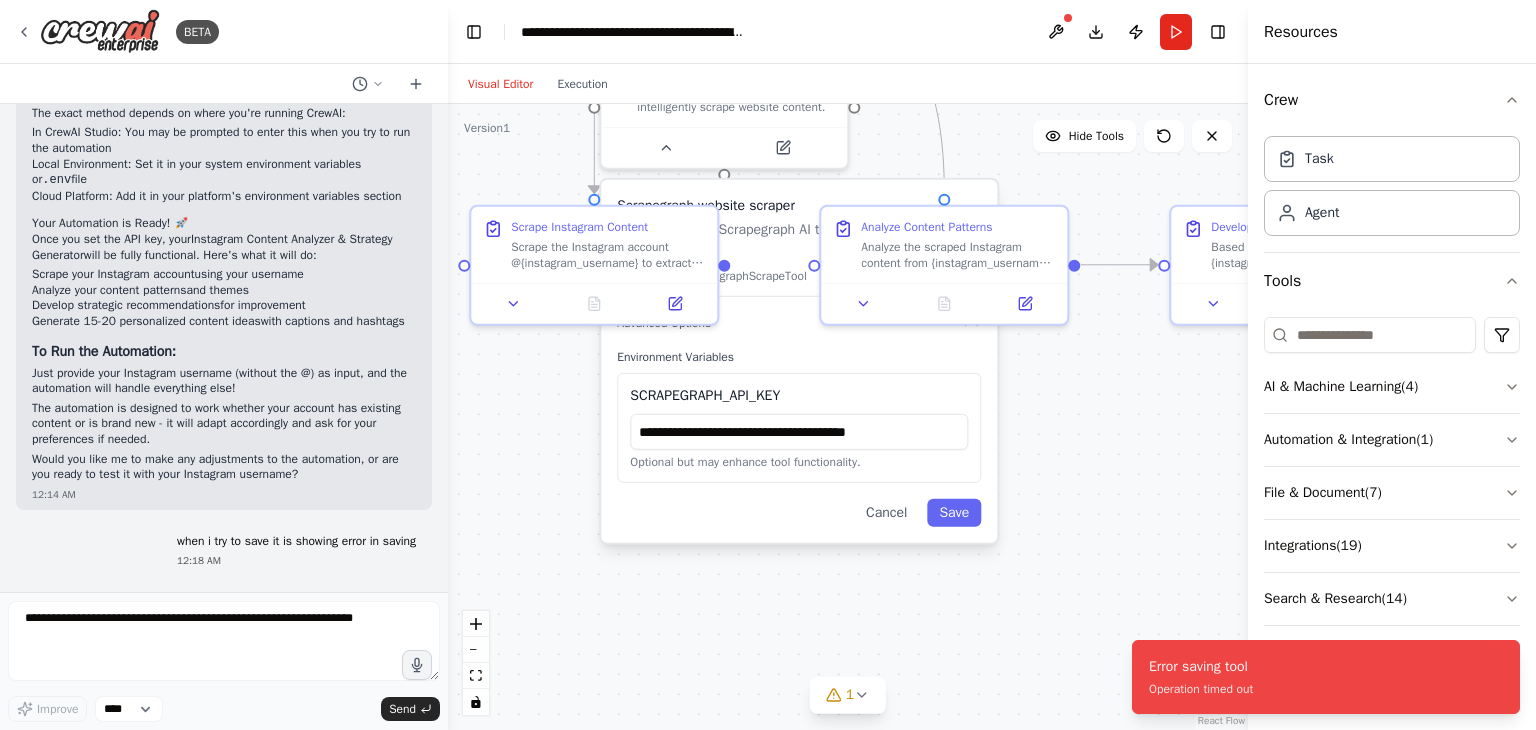 click on "Instagram Content Scraper gpt-4o-mini Scrapegraph website scraper" at bounding box center (848, 417) 